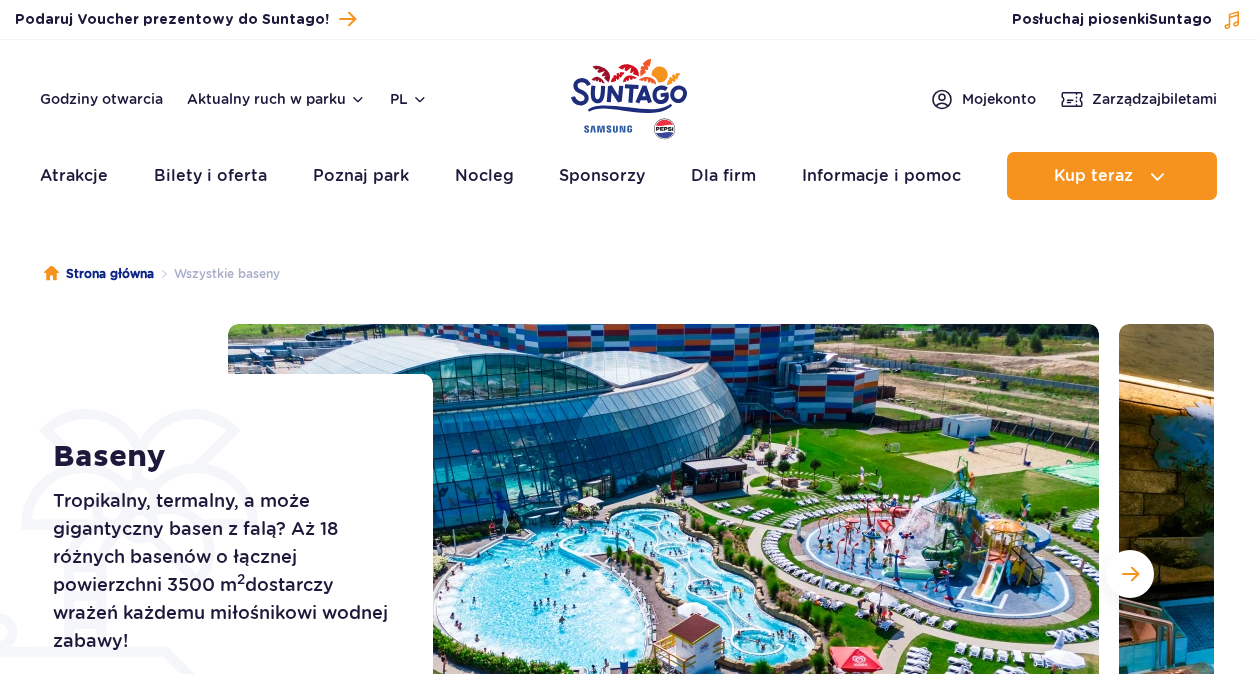 scroll, scrollTop: 0, scrollLeft: 0, axis: both 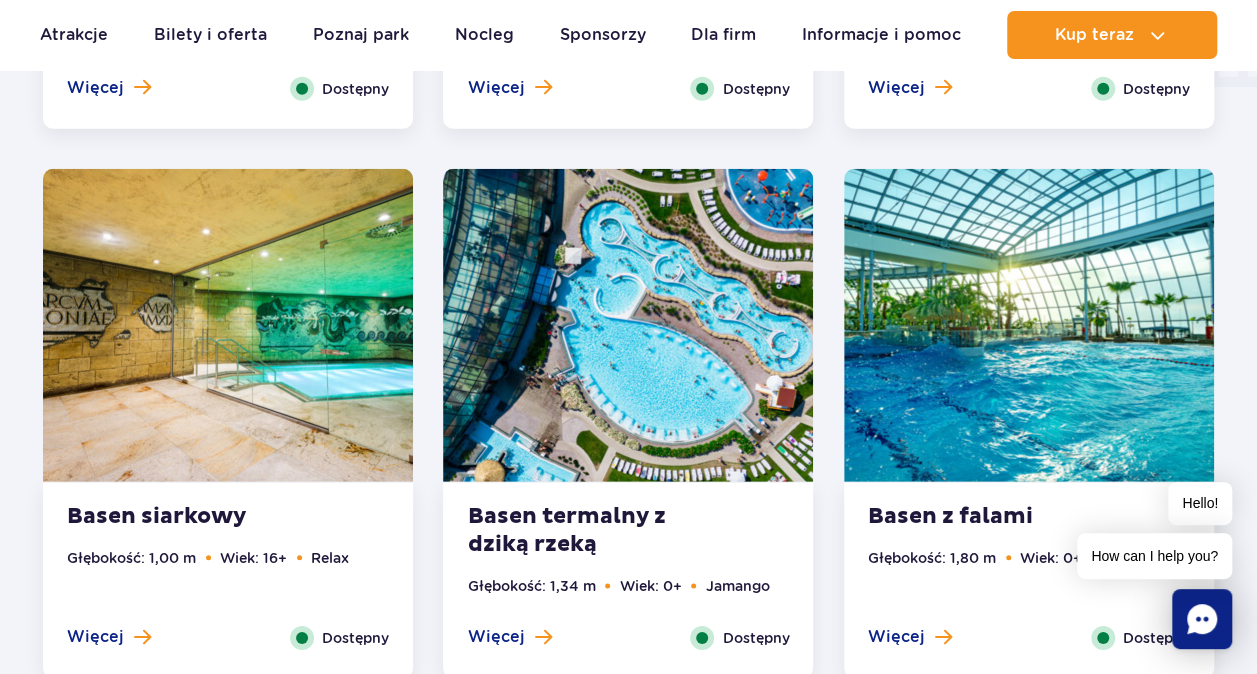 click at bounding box center (1029, 325) 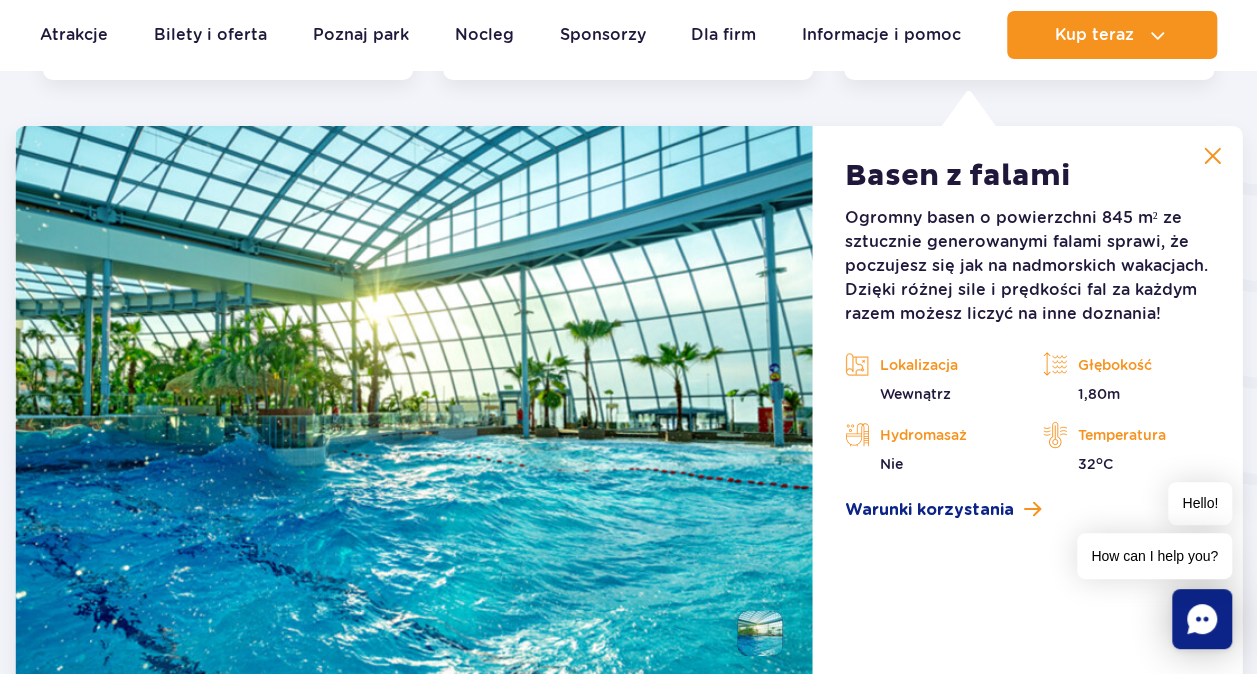 scroll, scrollTop: 3323, scrollLeft: 0, axis: vertical 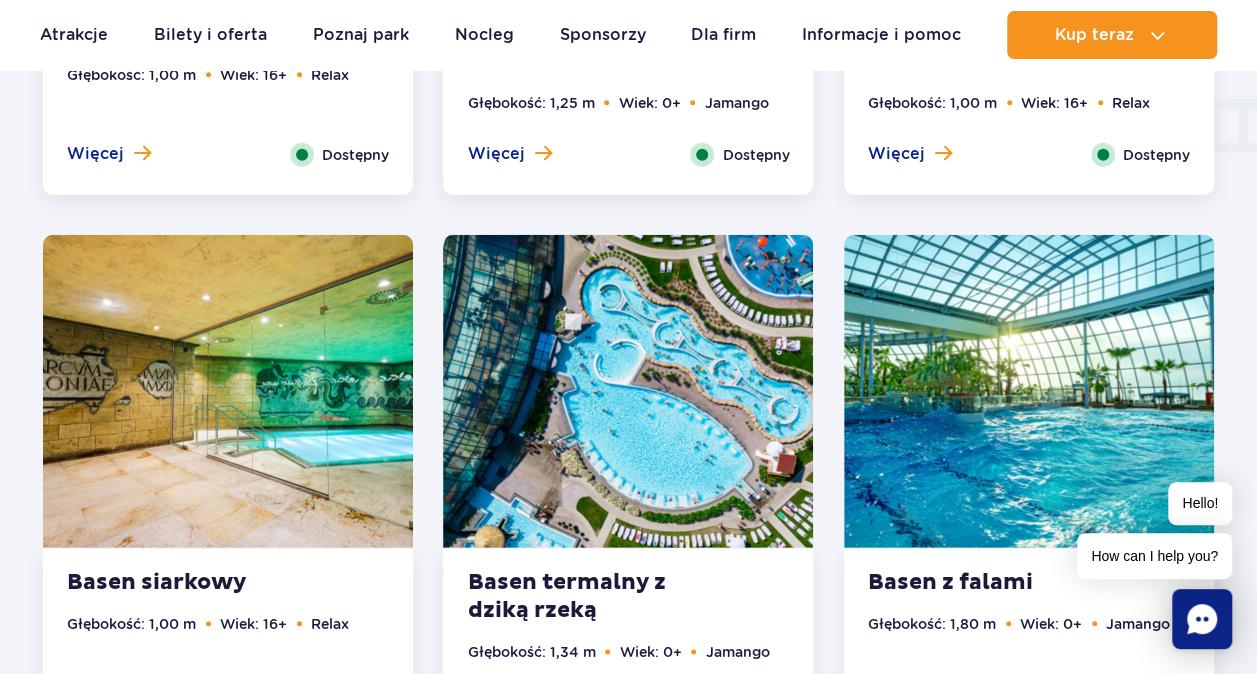 click at bounding box center (628, 391) 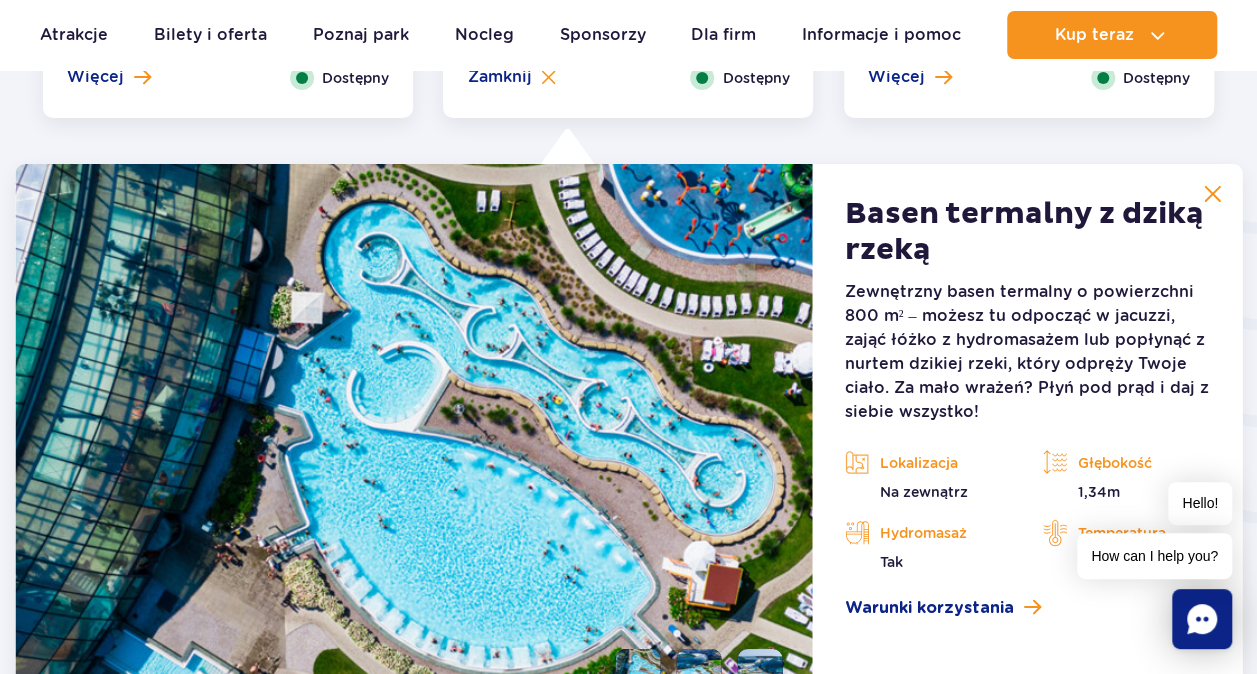 scroll, scrollTop: 3323, scrollLeft: 0, axis: vertical 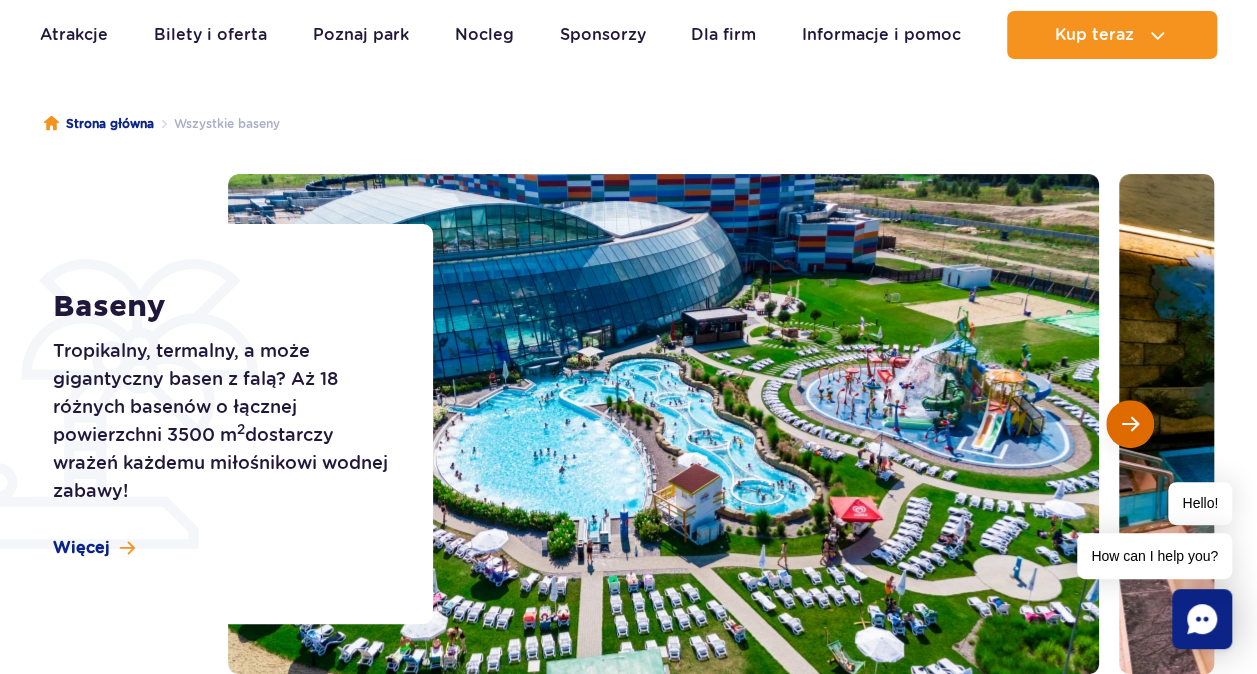 click at bounding box center [1130, 424] 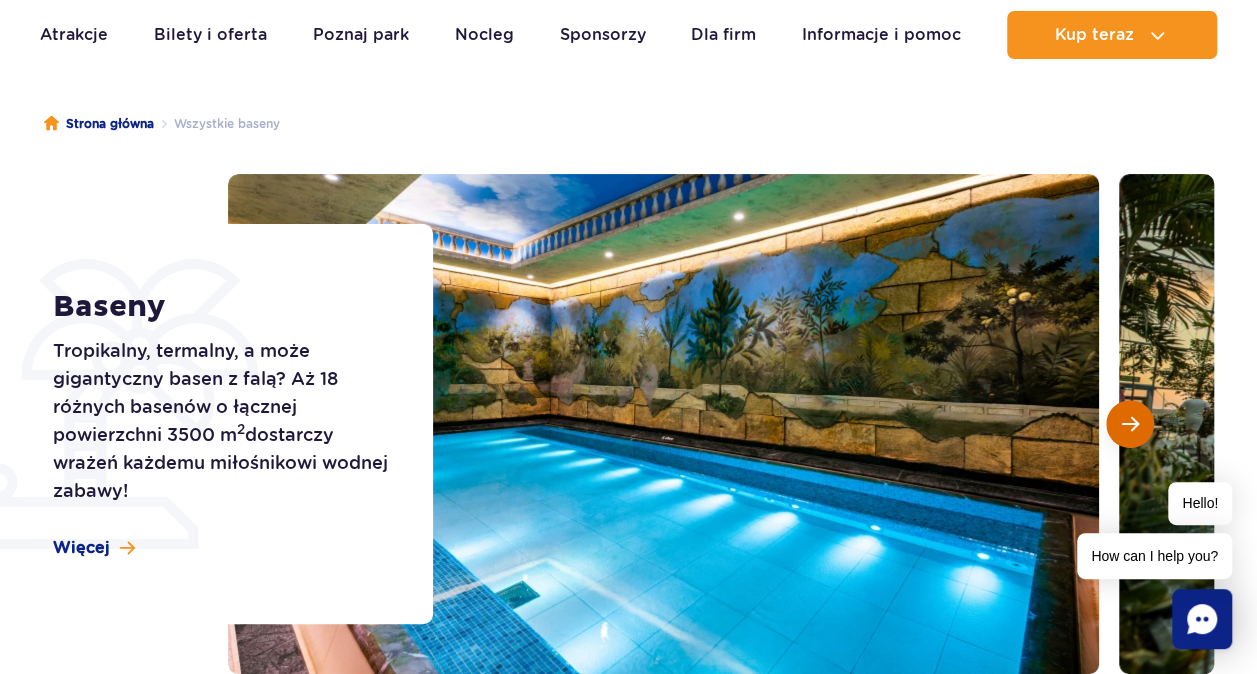 click at bounding box center [1130, 424] 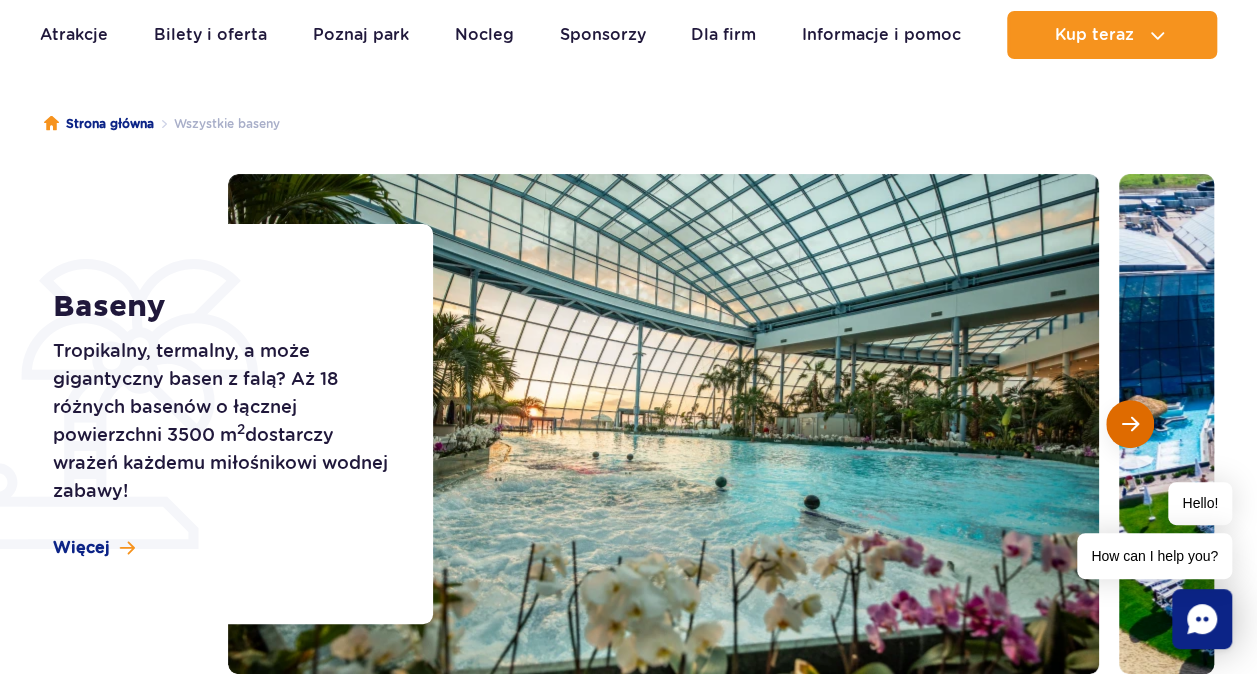 click at bounding box center (1130, 424) 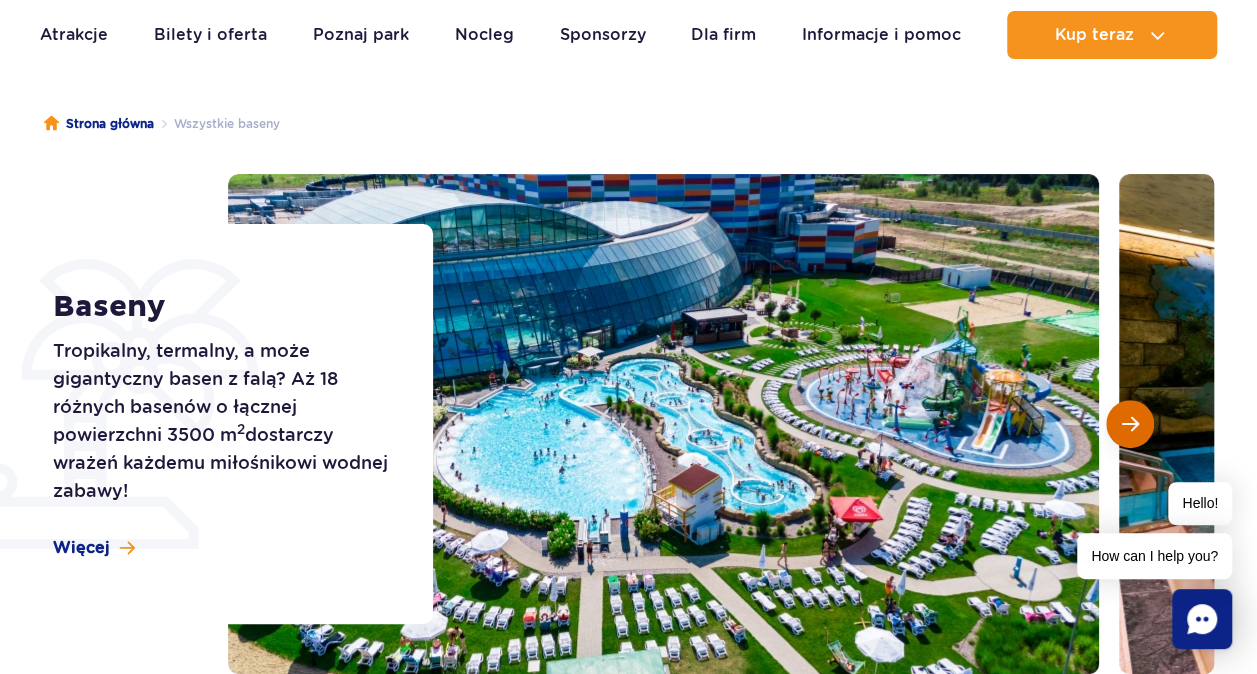 click at bounding box center (1130, 424) 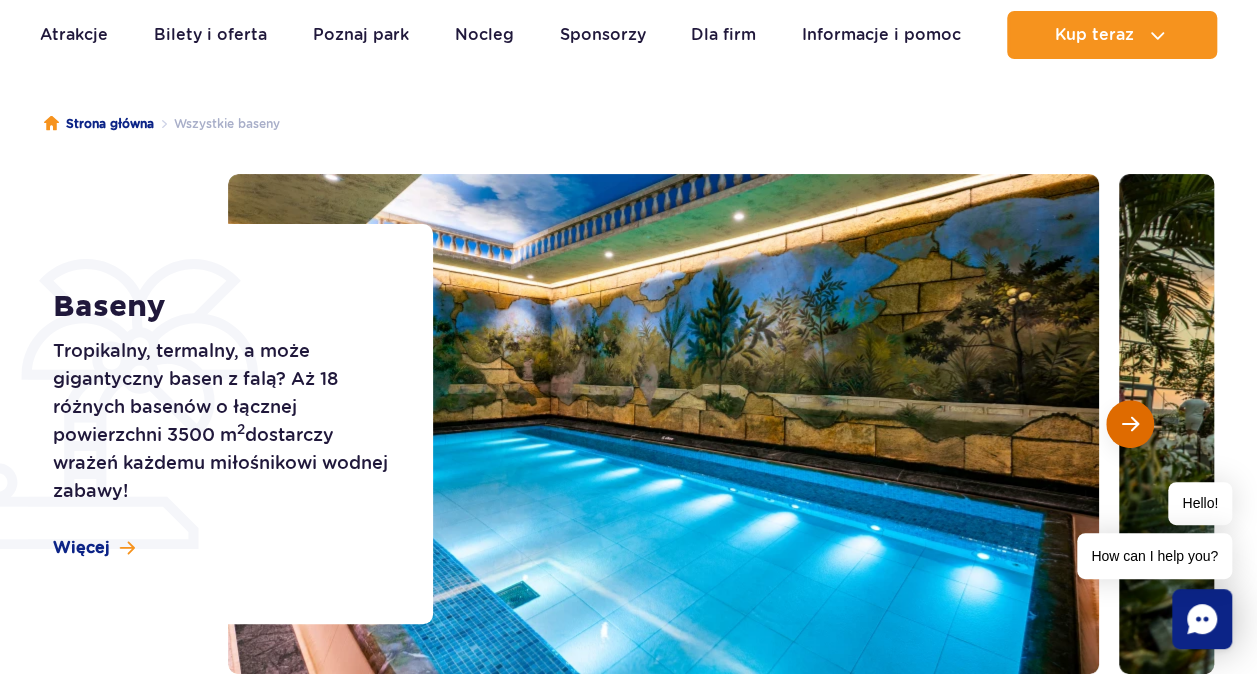 click at bounding box center (1130, 424) 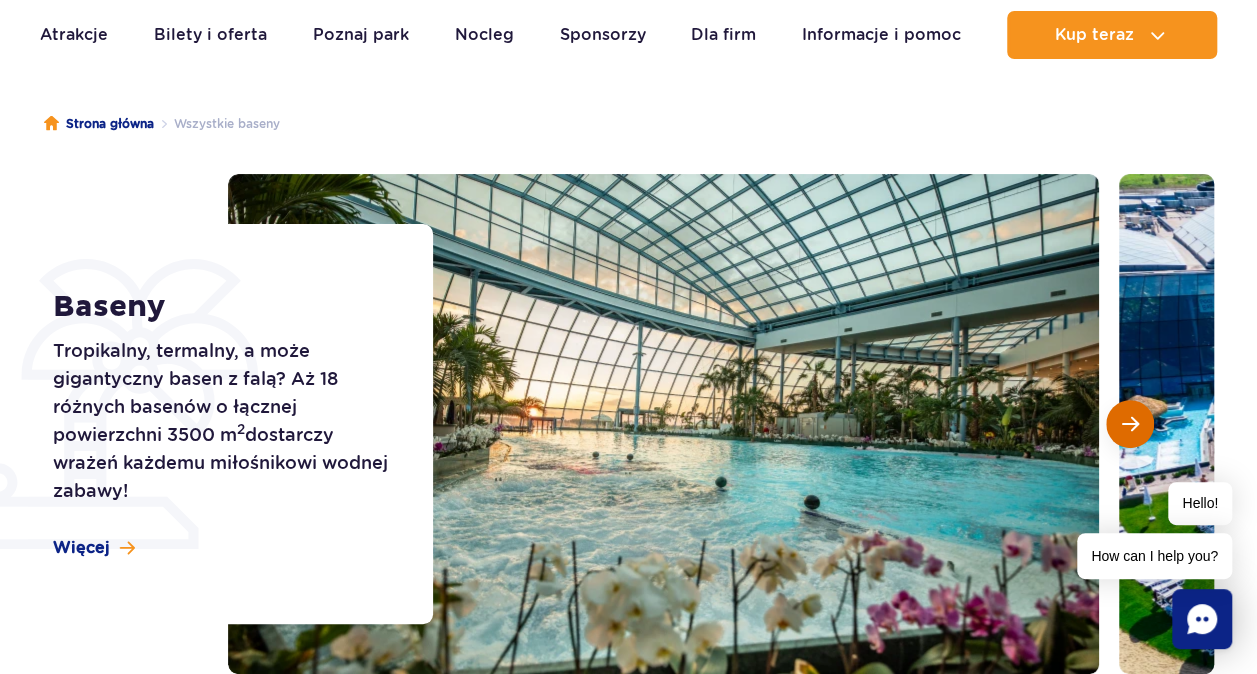 click at bounding box center (1130, 424) 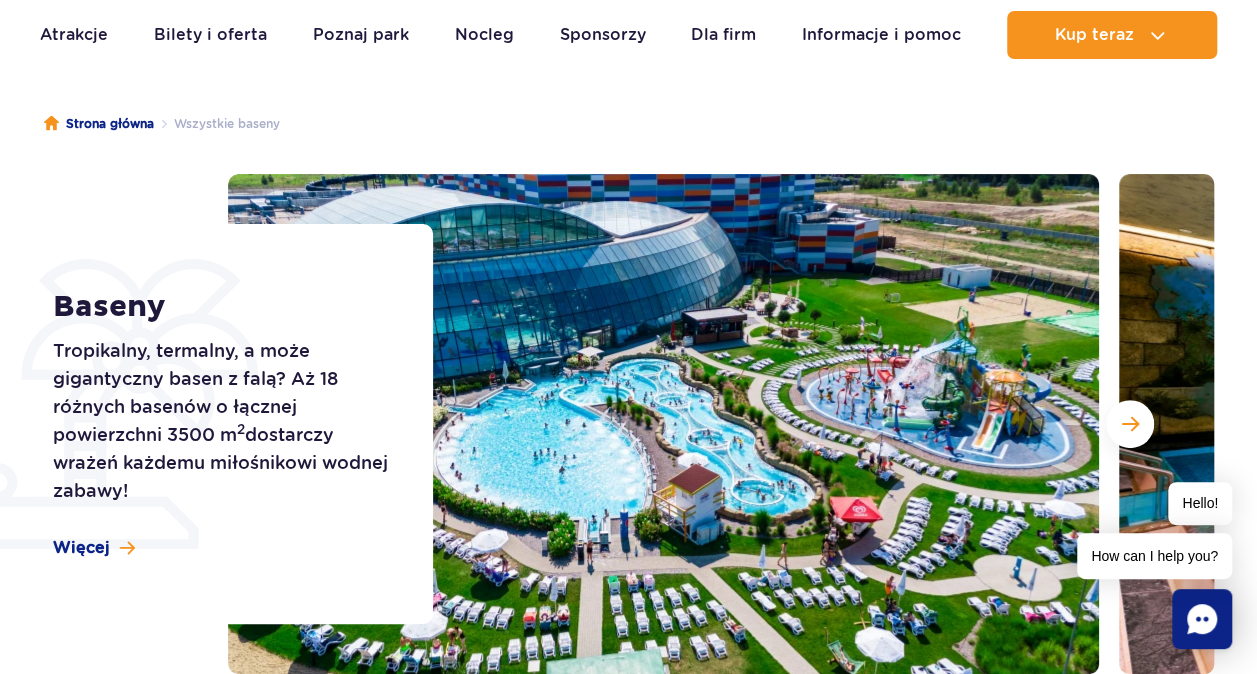 scroll, scrollTop: 0, scrollLeft: 0, axis: both 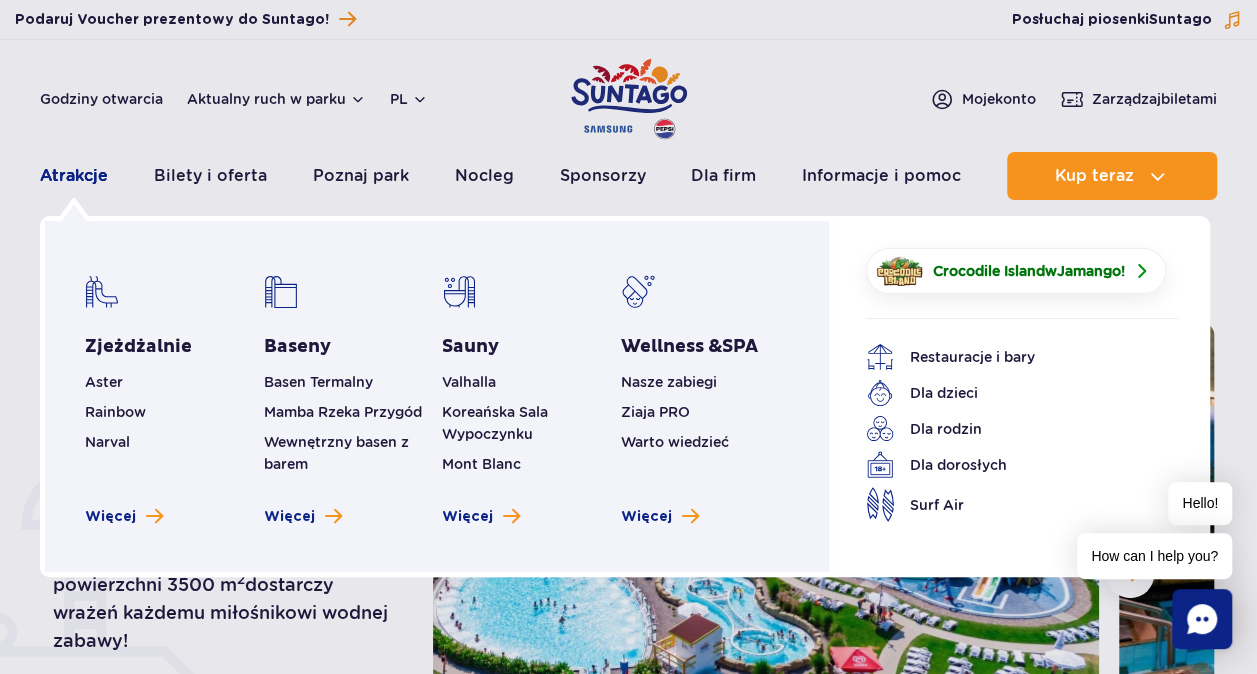 click on "Atrakcje" at bounding box center (74, 176) 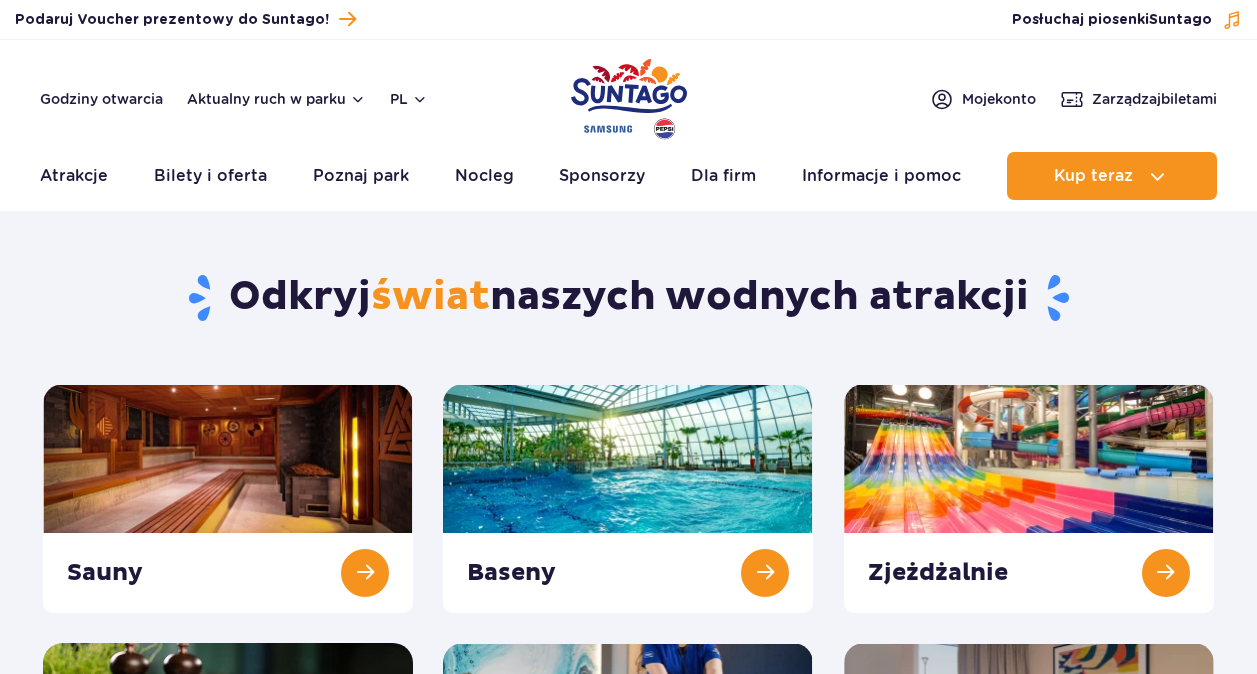 scroll, scrollTop: 0, scrollLeft: 0, axis: both 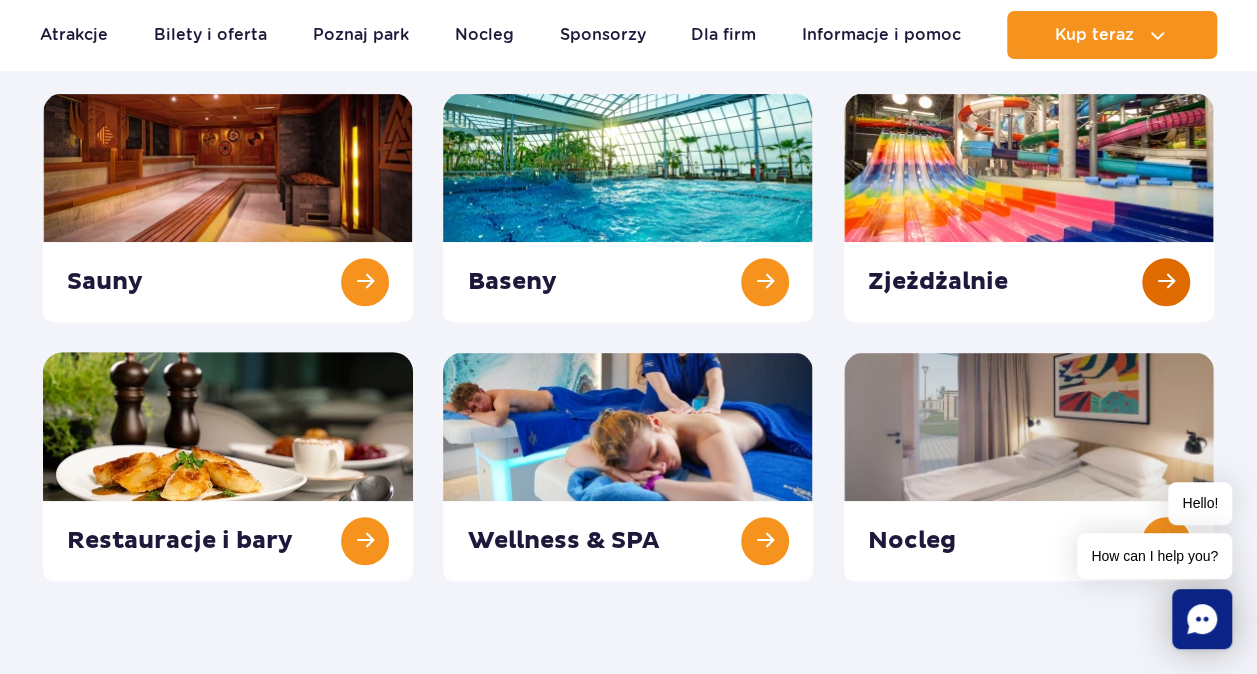 click at bounding box center [1029, 207] 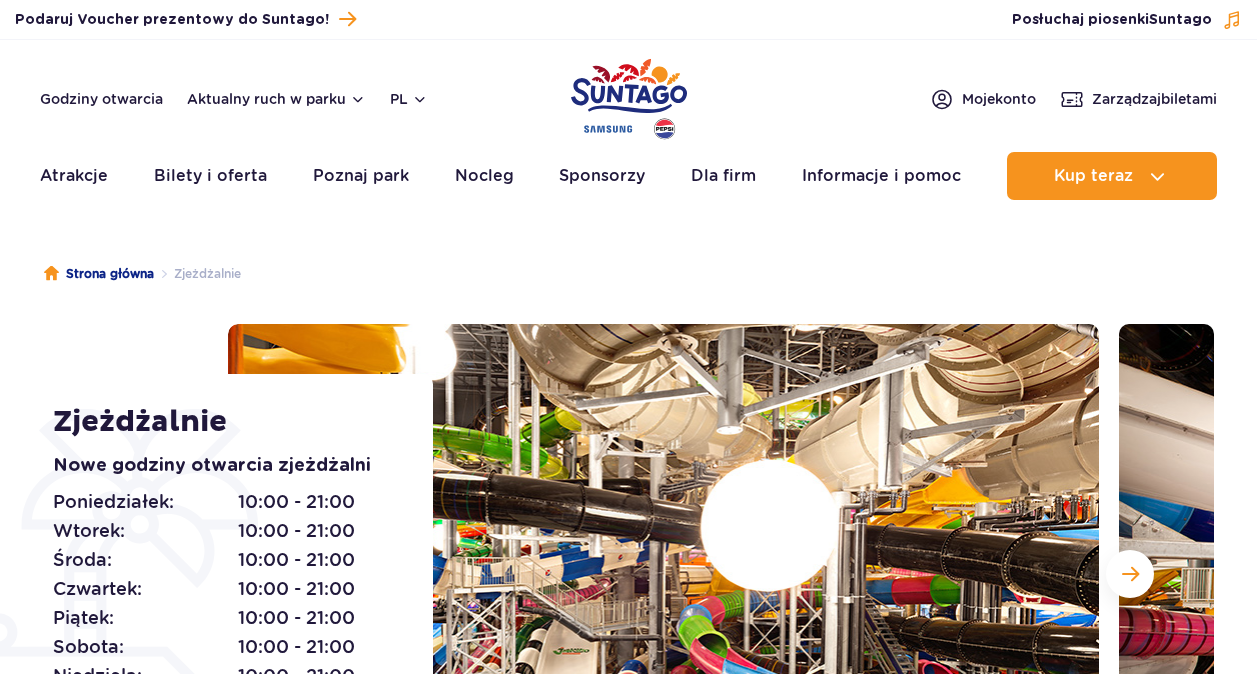 scroll, scrollTop: 0, scrollLeft: 0, axis: both 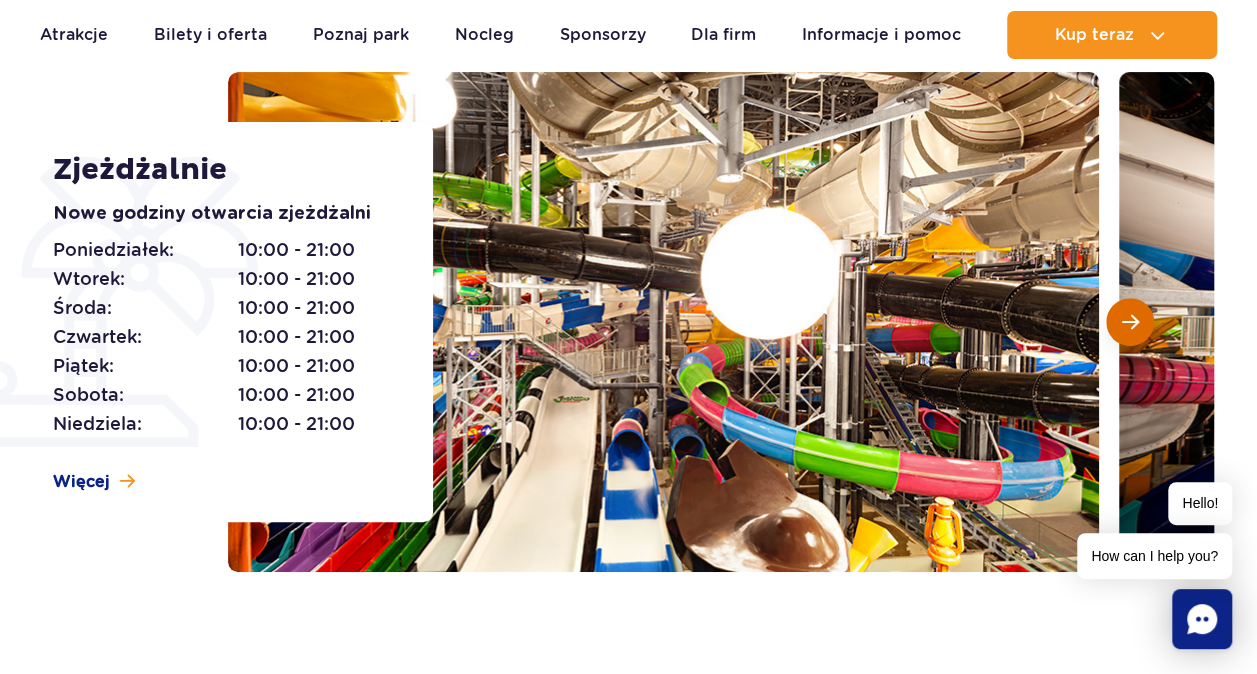 click at bounding box center (1130, 322) 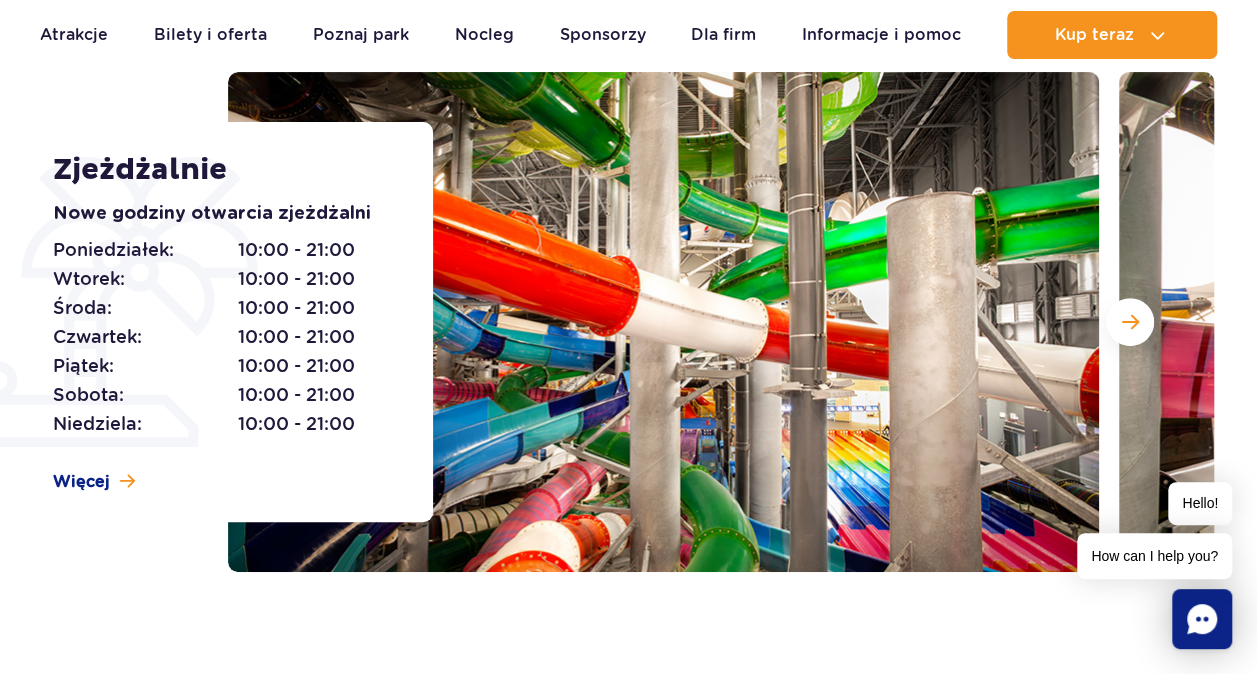 click on "Zjeżdżalnie
Nowe godziny otwarcia zjeżdżalni
Poniedziałek:
10:00 - 21:00
Wtorek:
10:00 - 21:00
Środa:
10:00 - 21:00
Czwartek:
Piątek:" at bounding box center (628, 322) 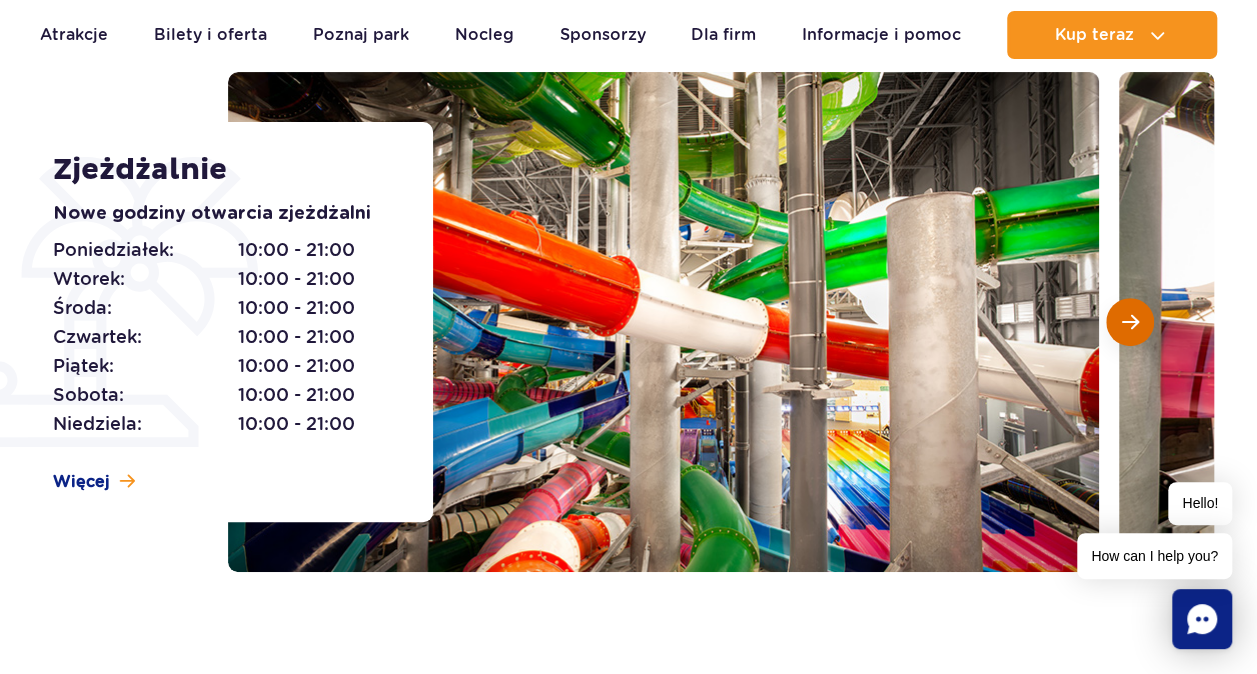 click at bounding box center [1130, 322] 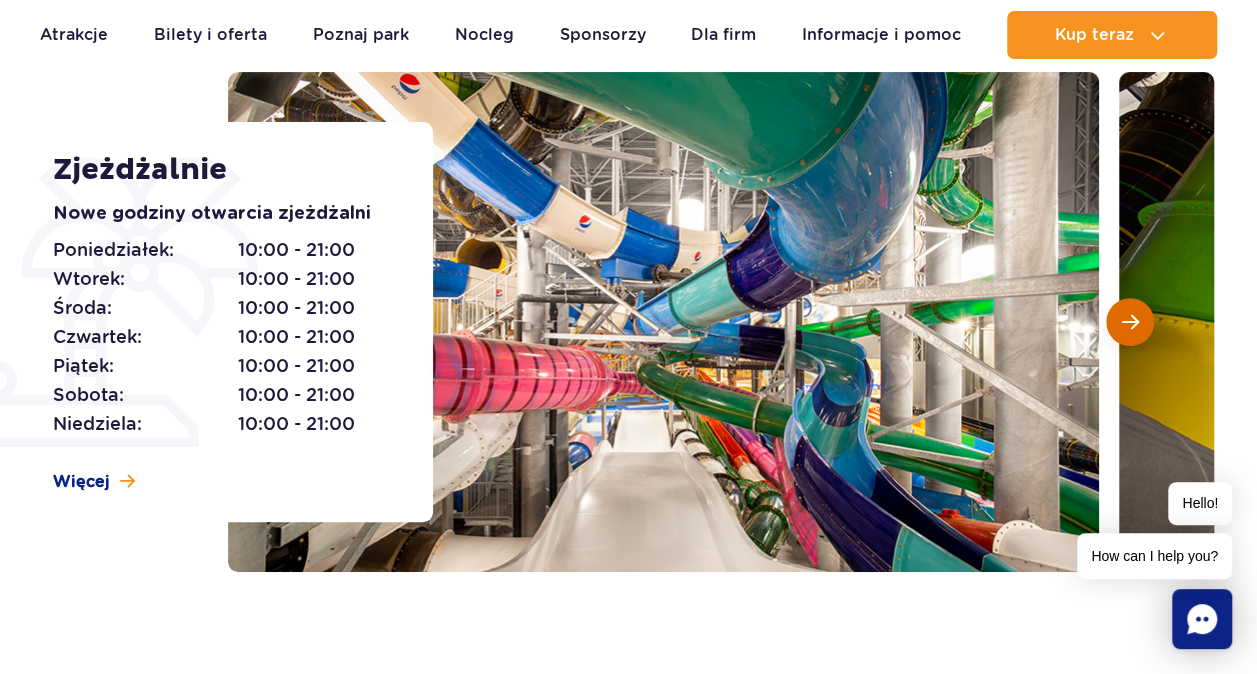 click at bounding box center [1130, 322] 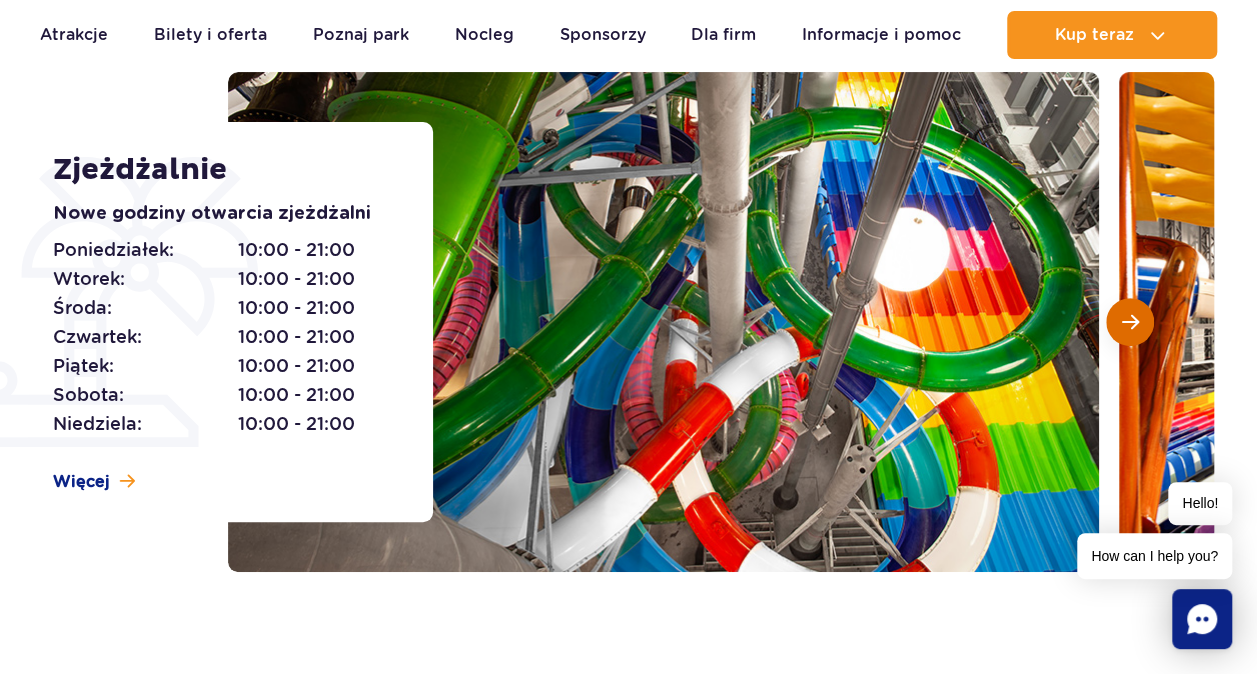 click at bounding box center [1130, 322] 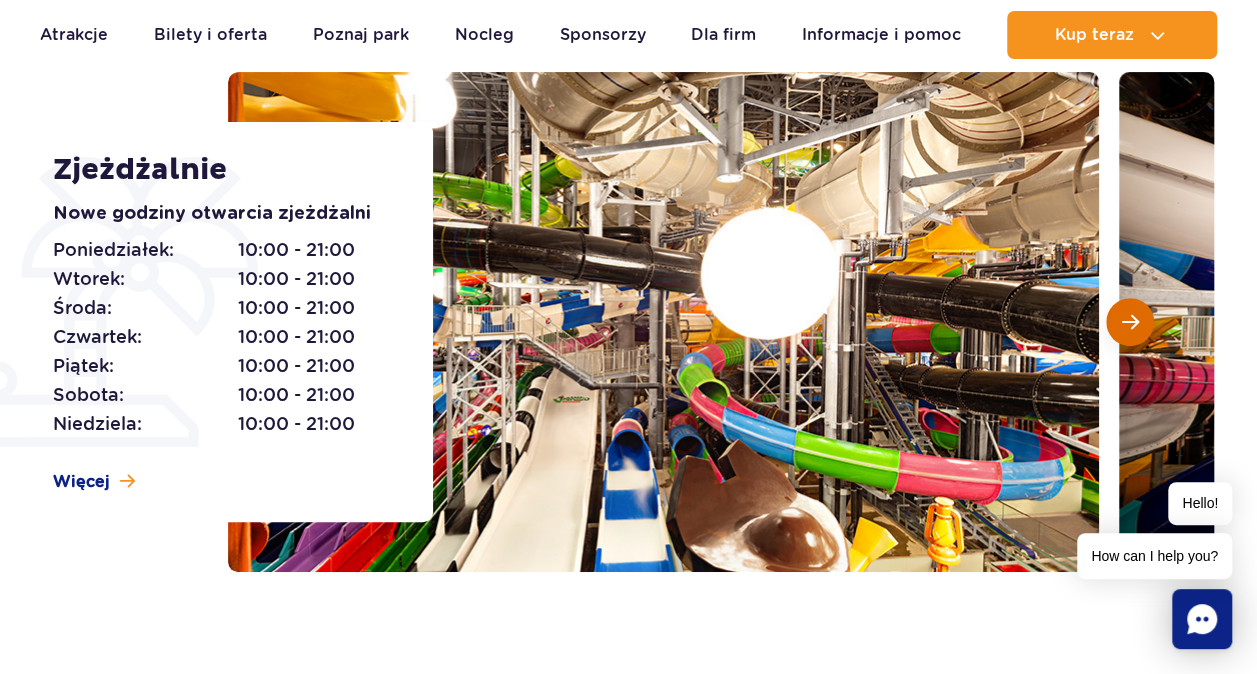 click at bounding box center (1130, 322) 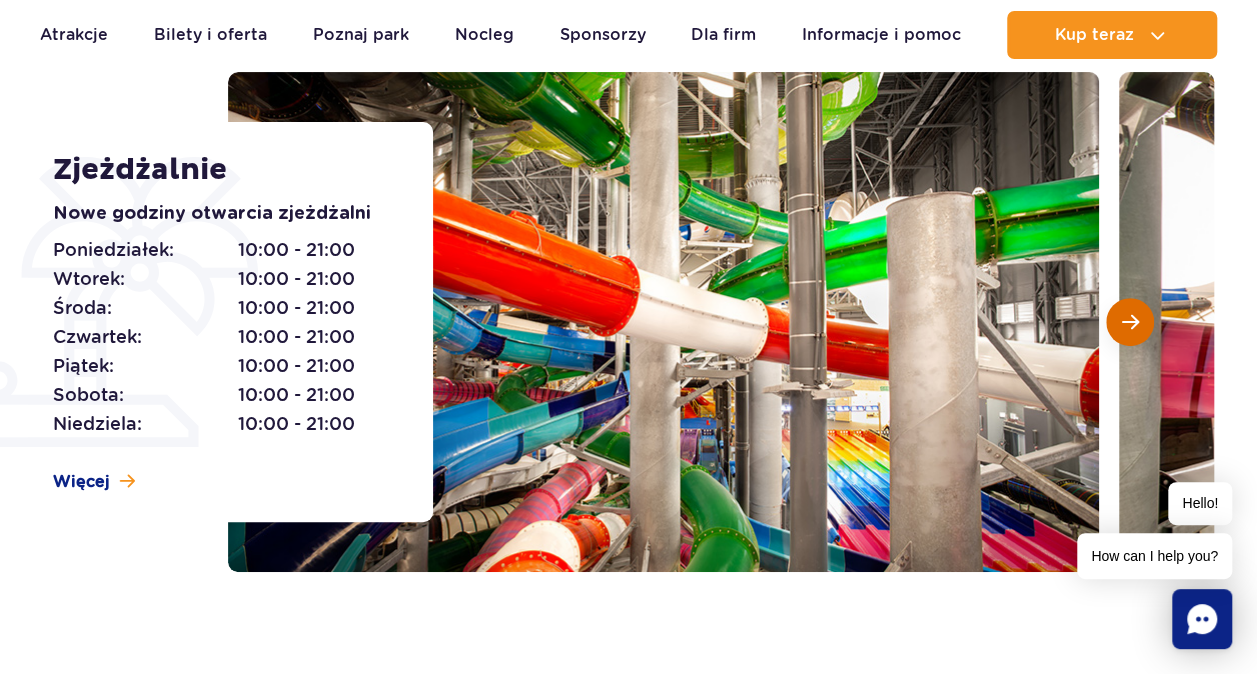 click at bounding box center (1130, 322) 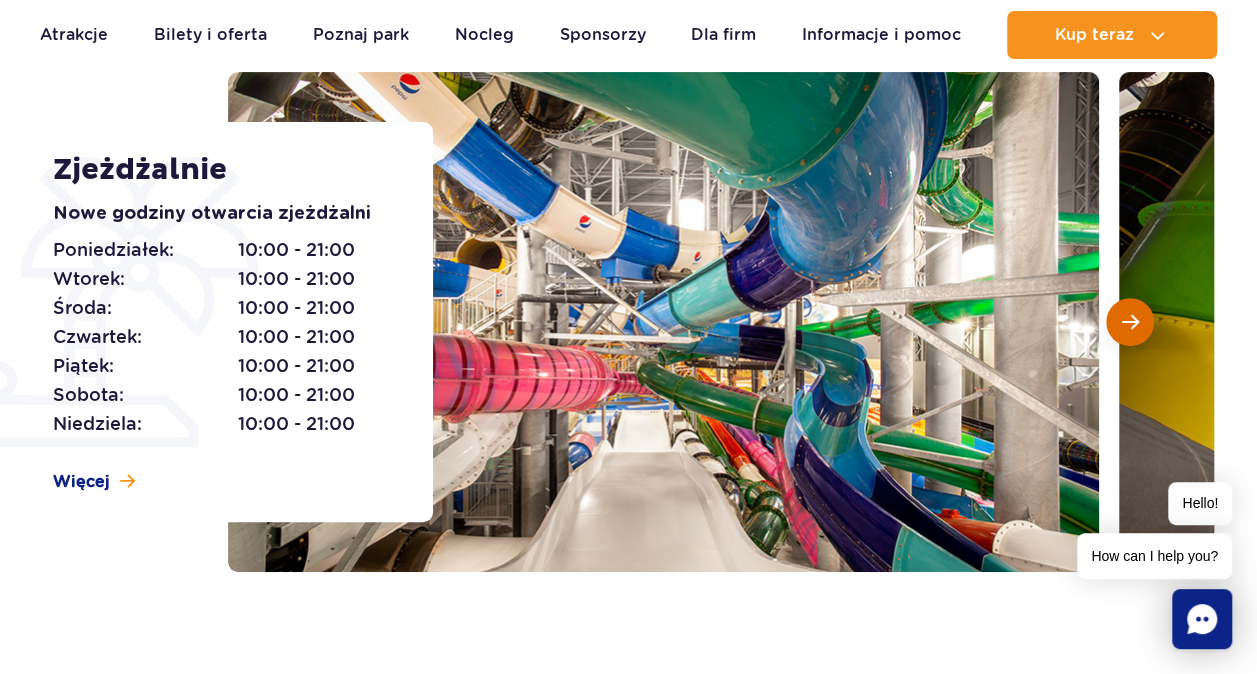 click at bounding box center (1130, 322) 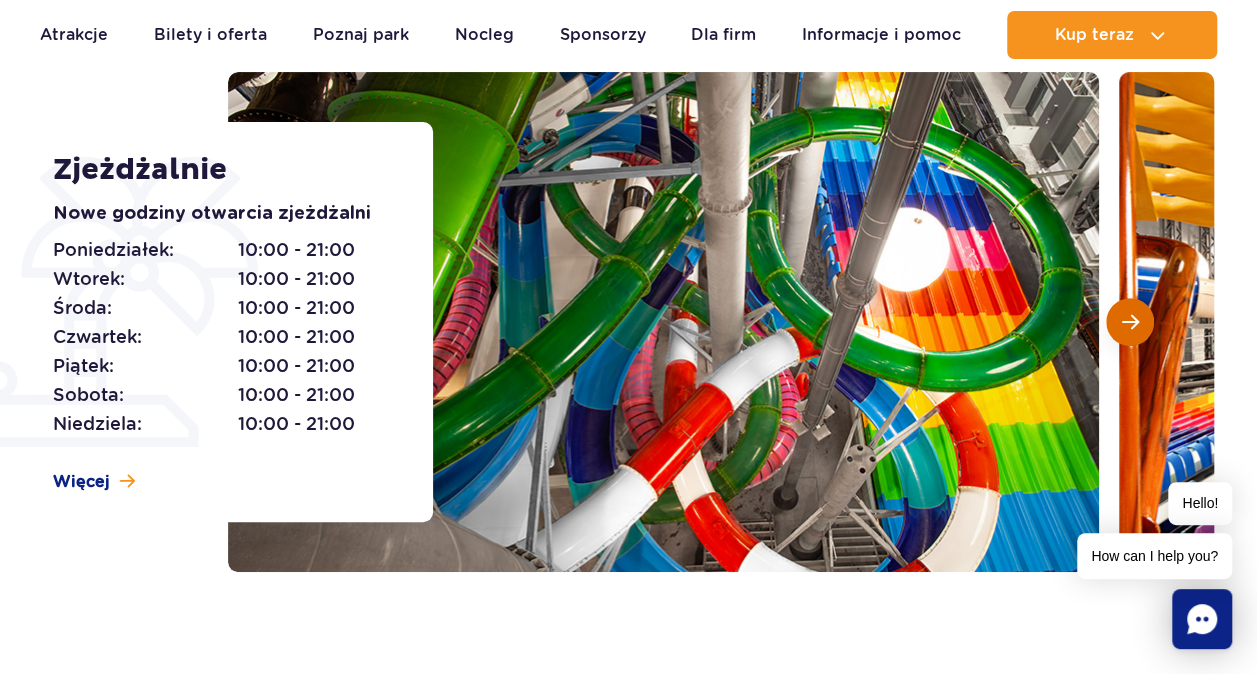 click at bounding box center [1130, 322] 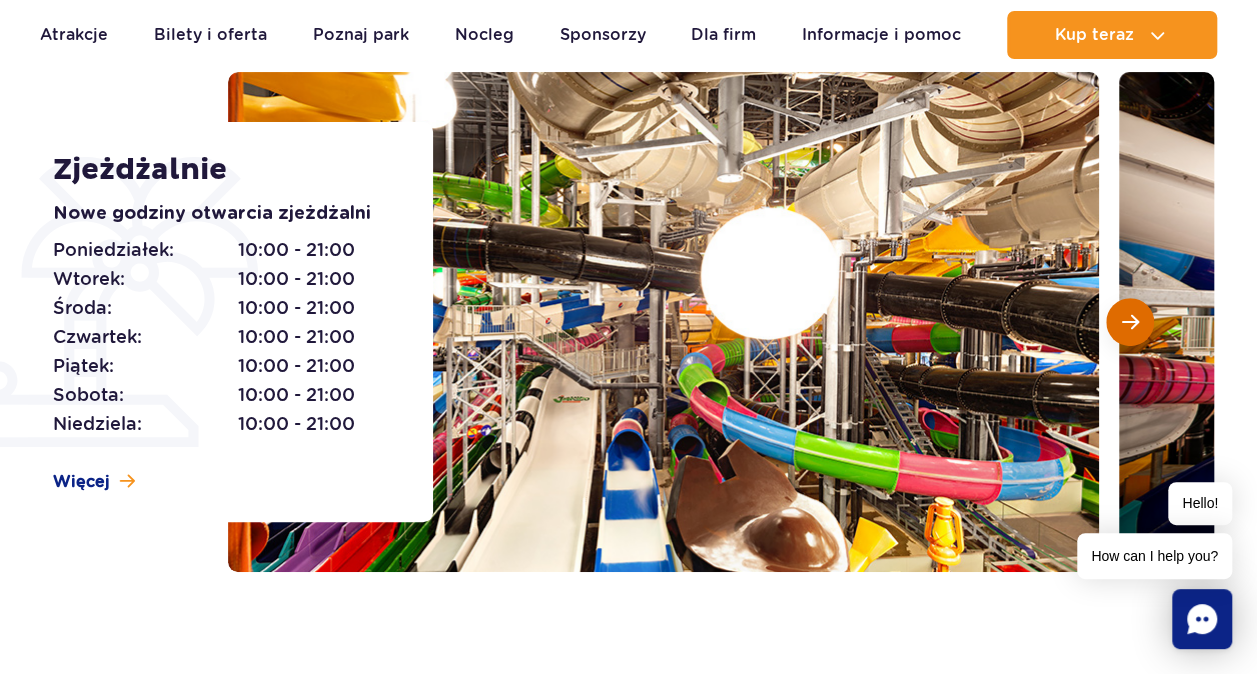 click at bounding box center (1130, 322) 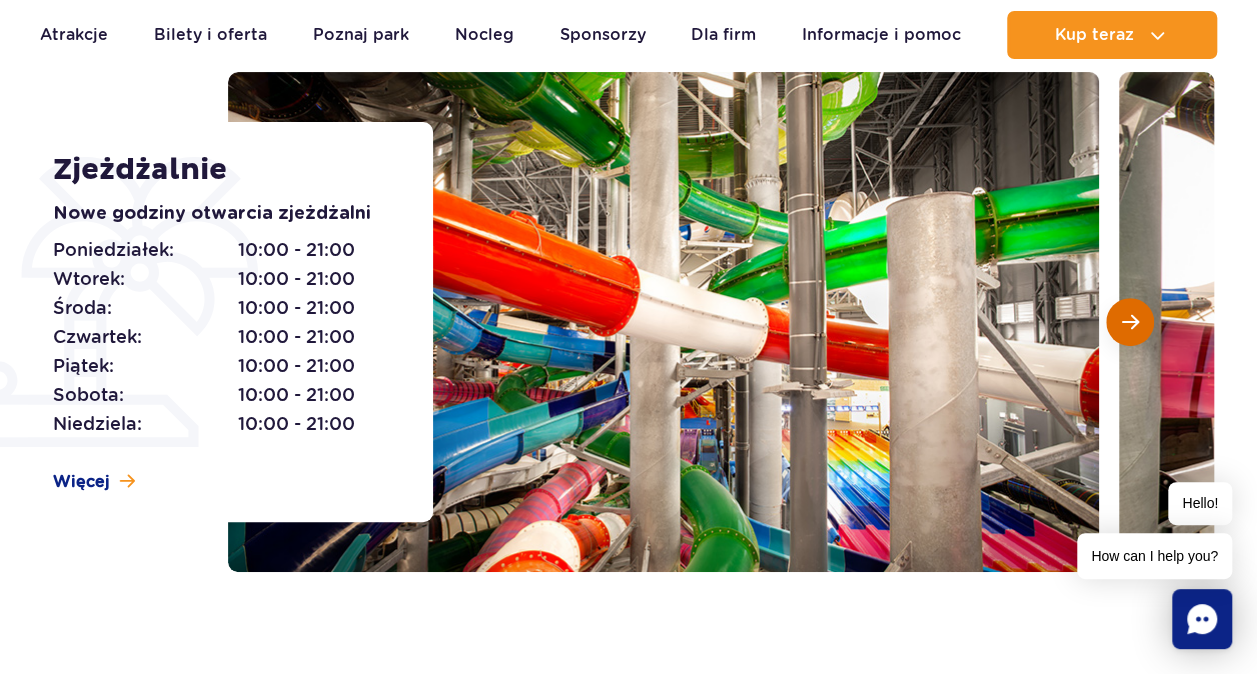 click at bounding box center [1130, 322] 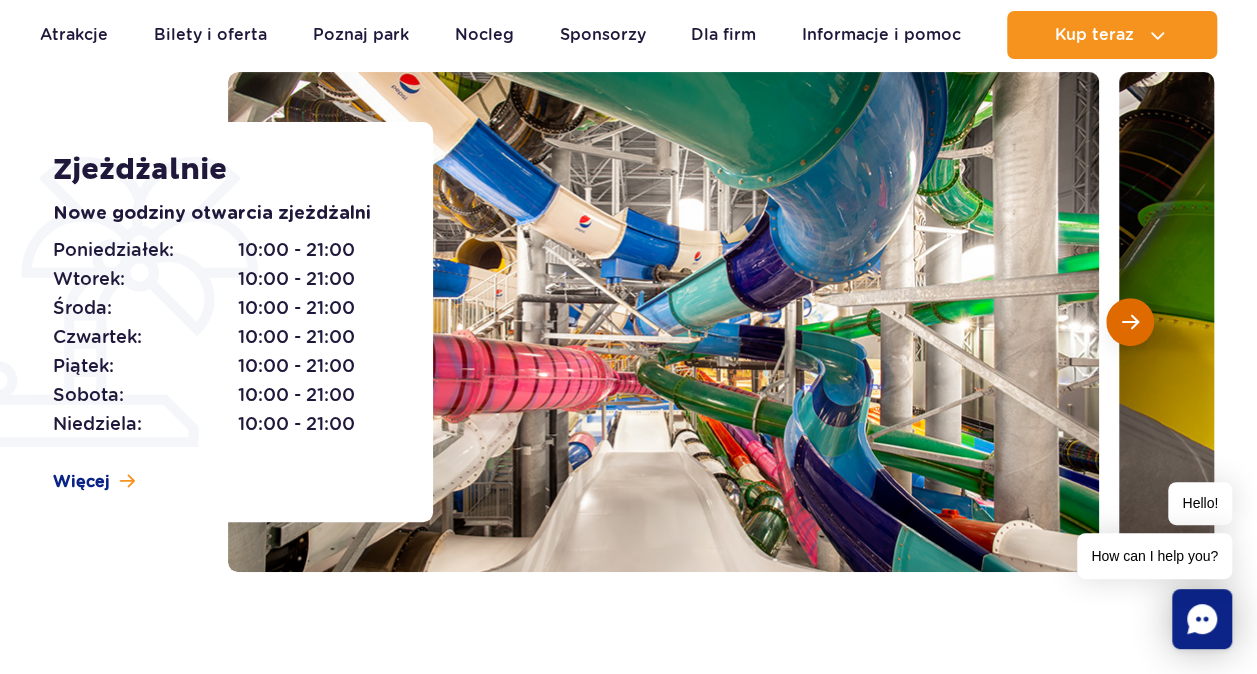 click at bounding box center [1130, 322] 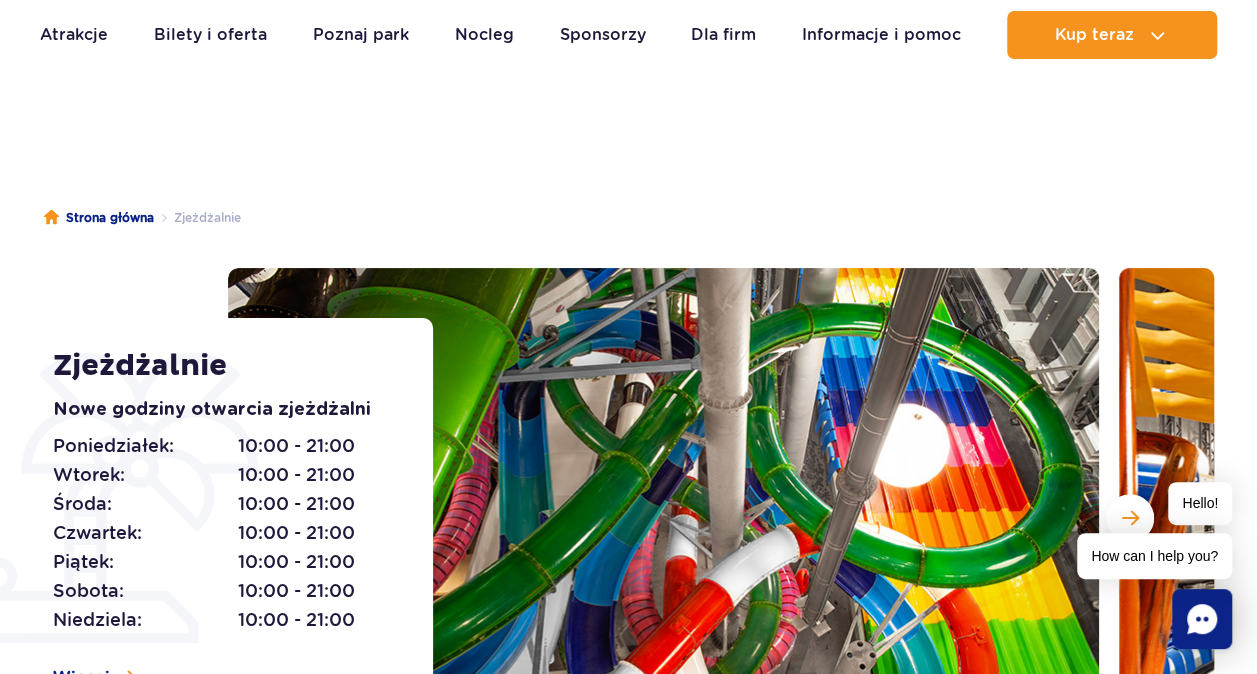 scroll, scrollTop: 0, scrollLeft: 0, axis: both 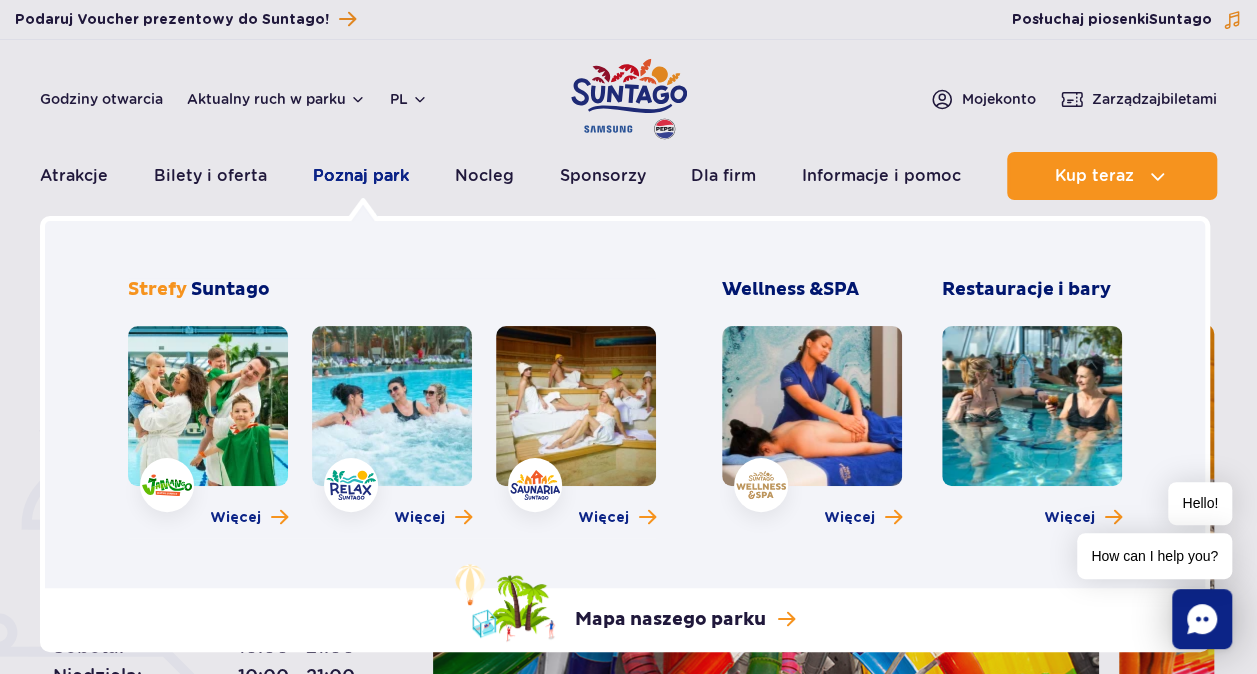 click on "Poznaj park" at bounding box center [361, 176] 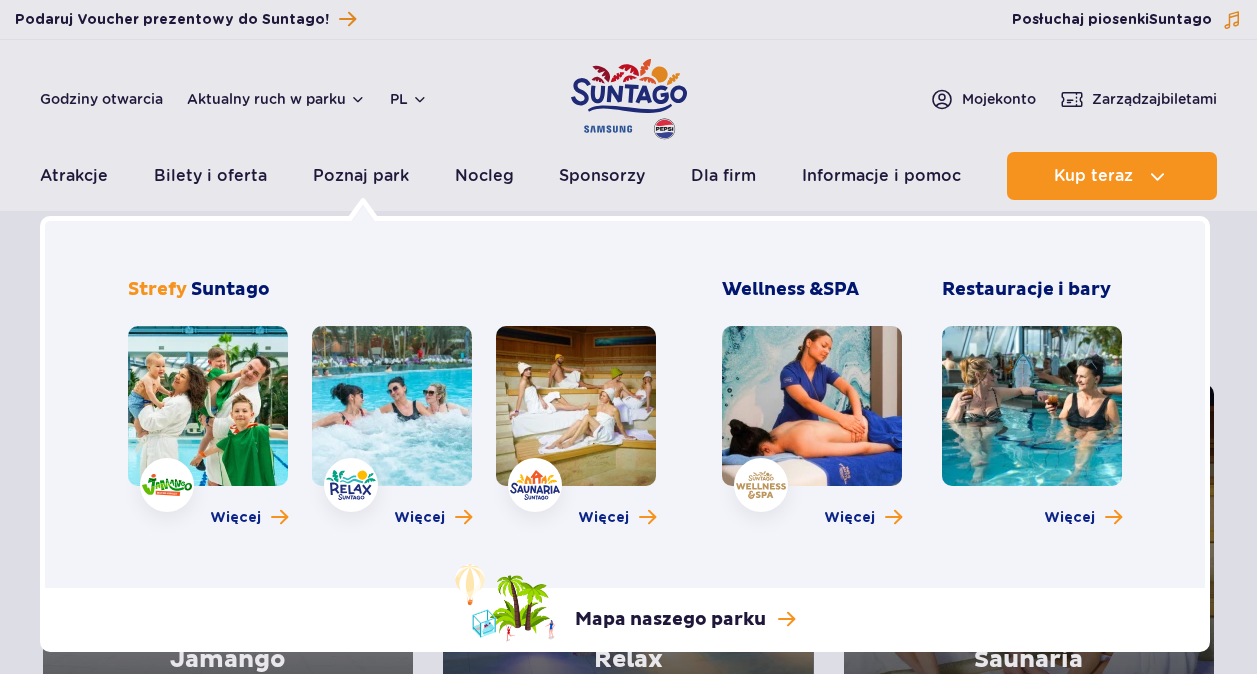 scroll, scrollTop: 0, scrollLeft: 0, axis: both 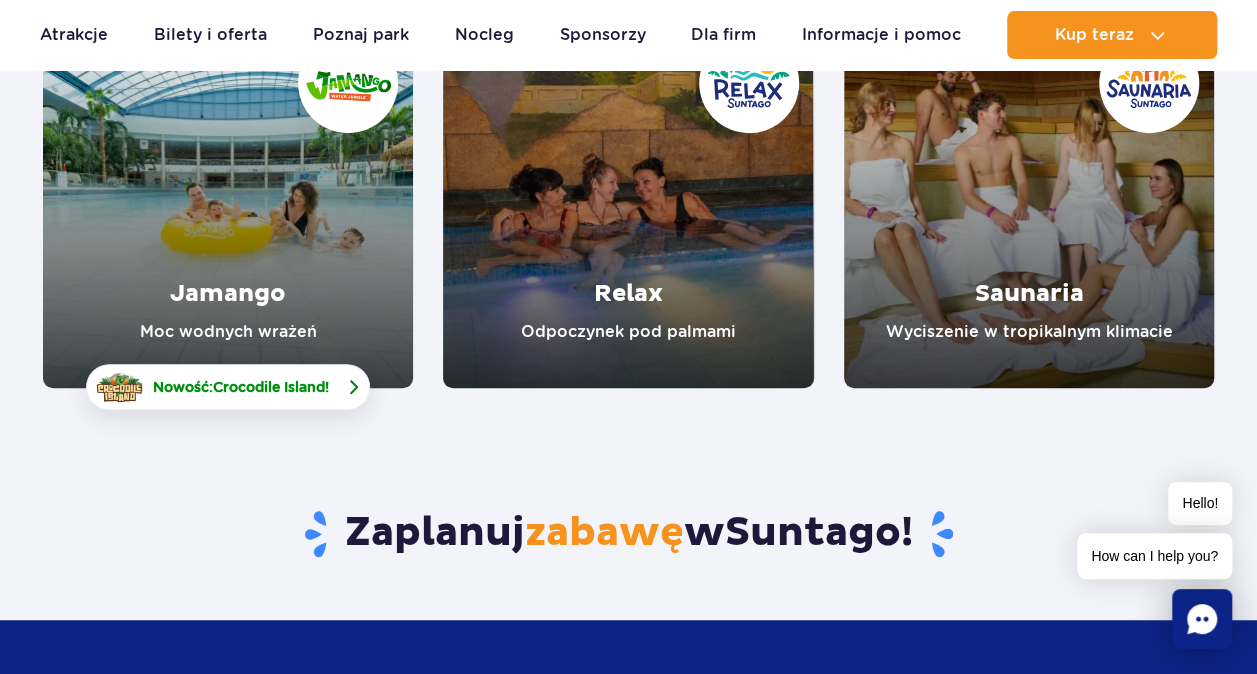 click on "Crocodile Island" at bounding box center [269, 387] 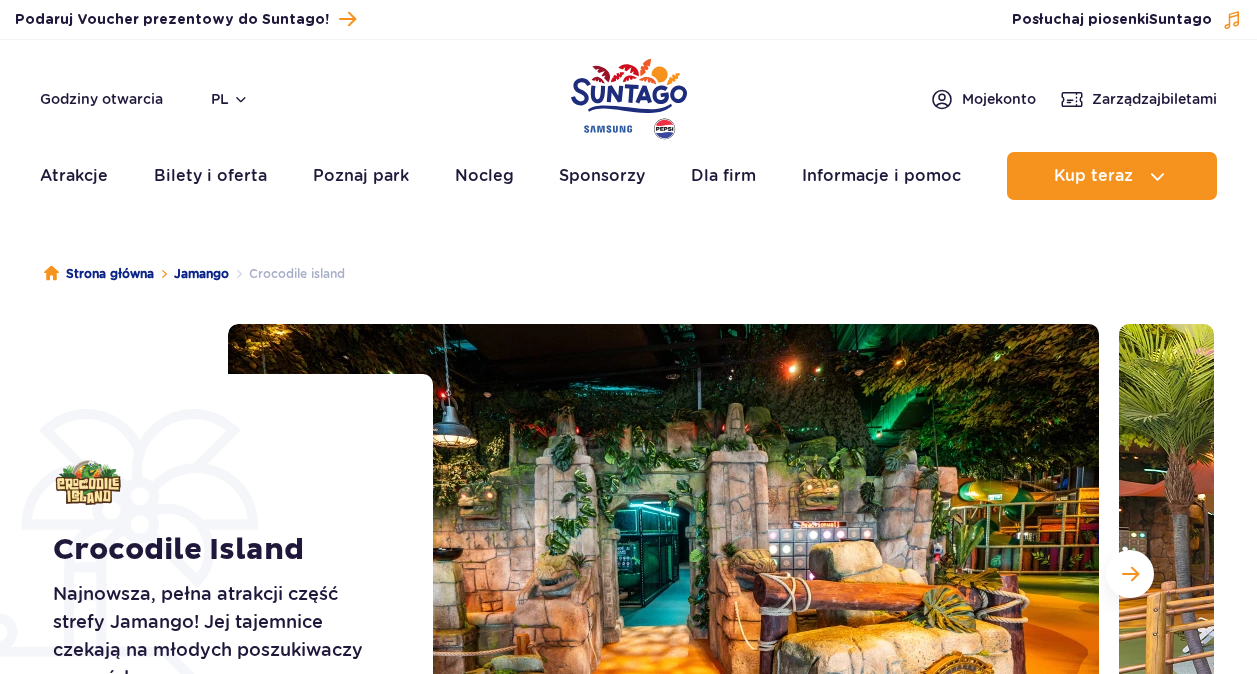scroll, scrollTop: 0, scrollLeft: 0, axis: both 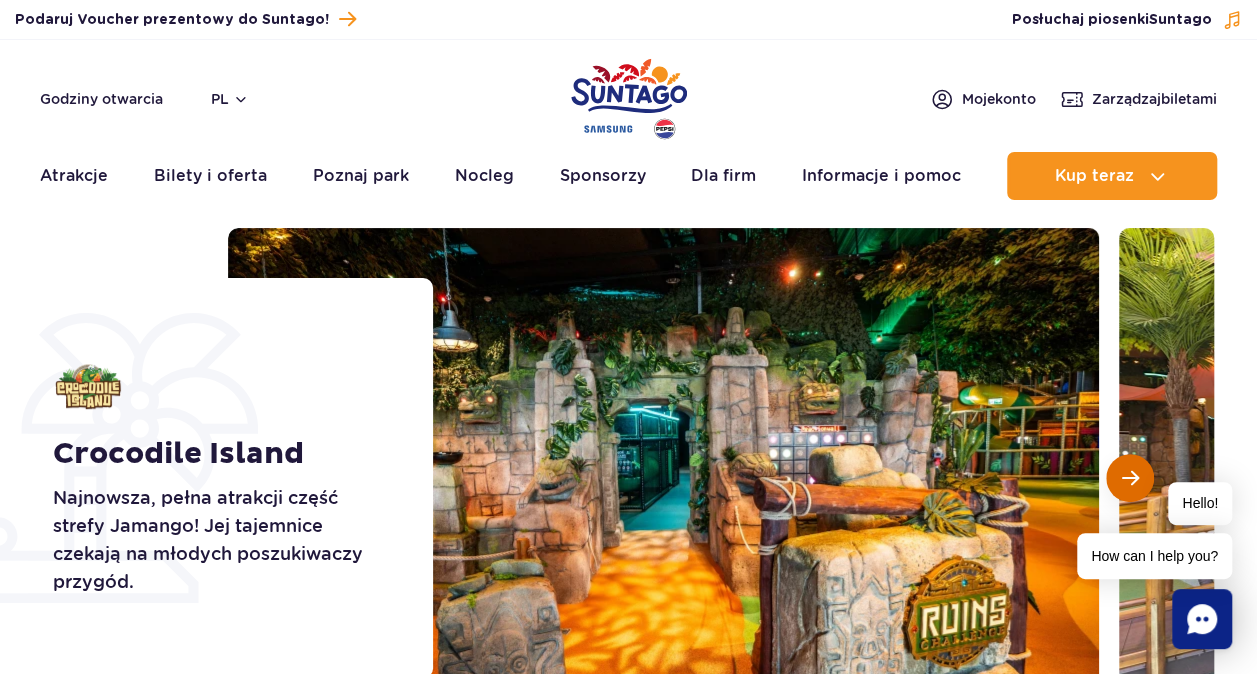 click at bounding box center (1130, 478) 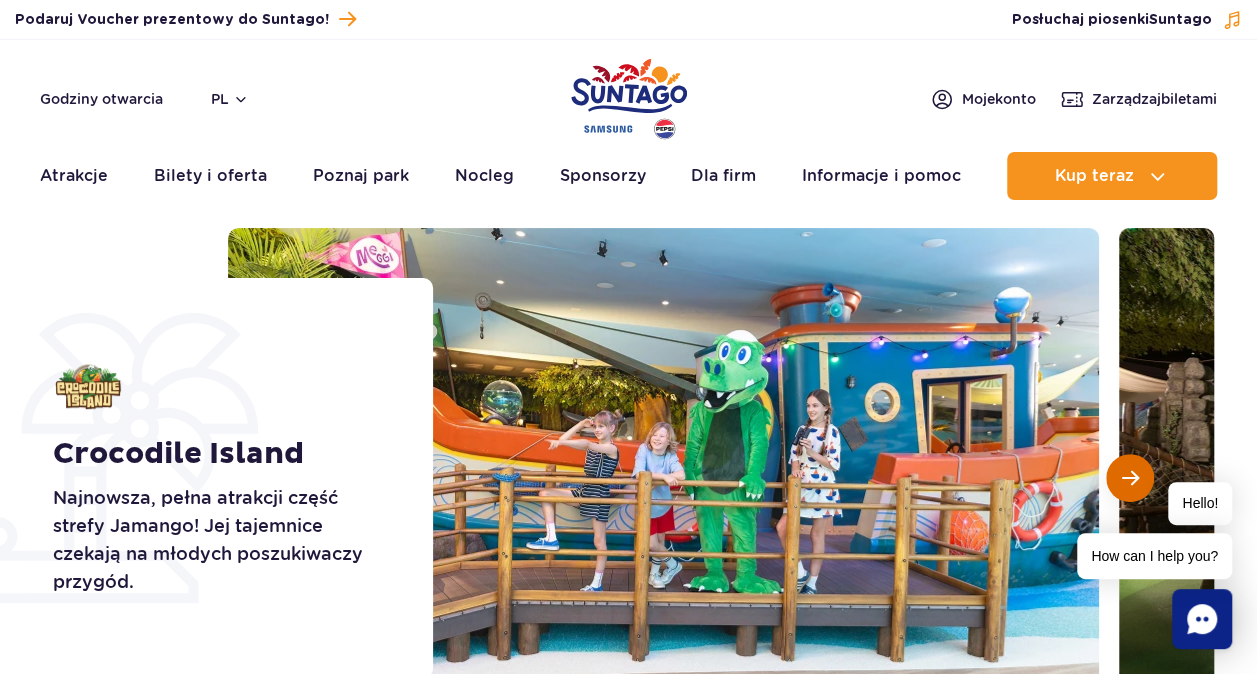 click at bounding box center [1130, 478] 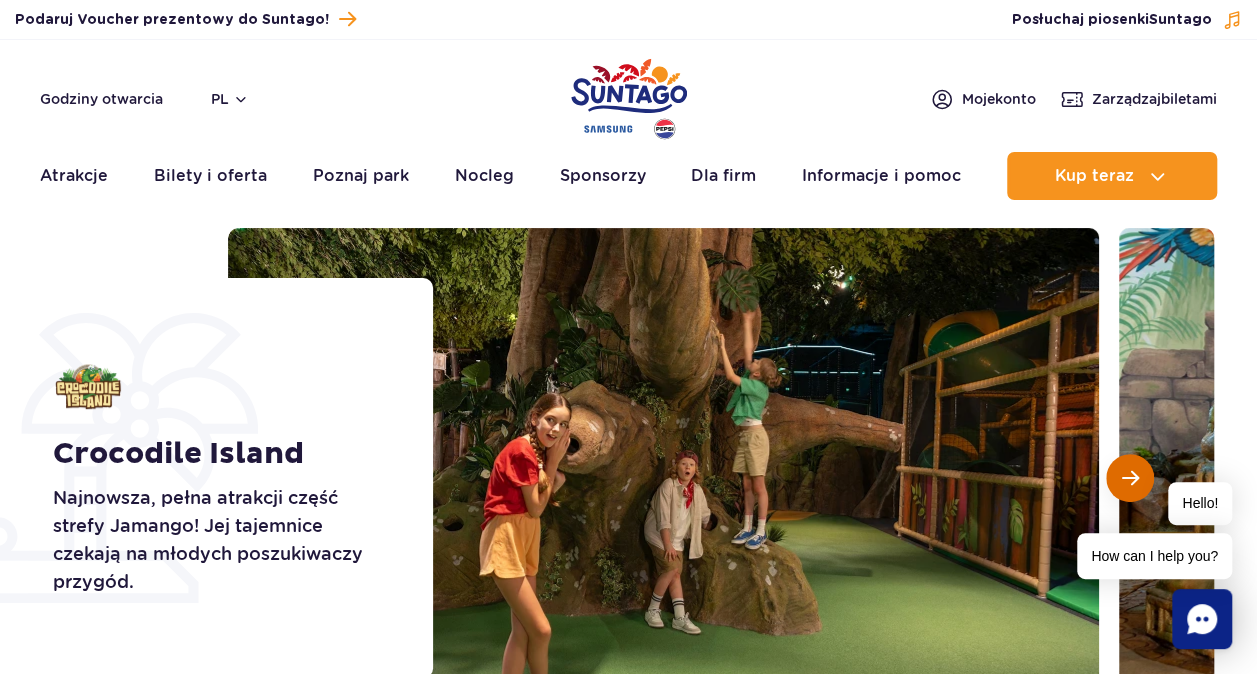 click at bounding box center [1130, 478] 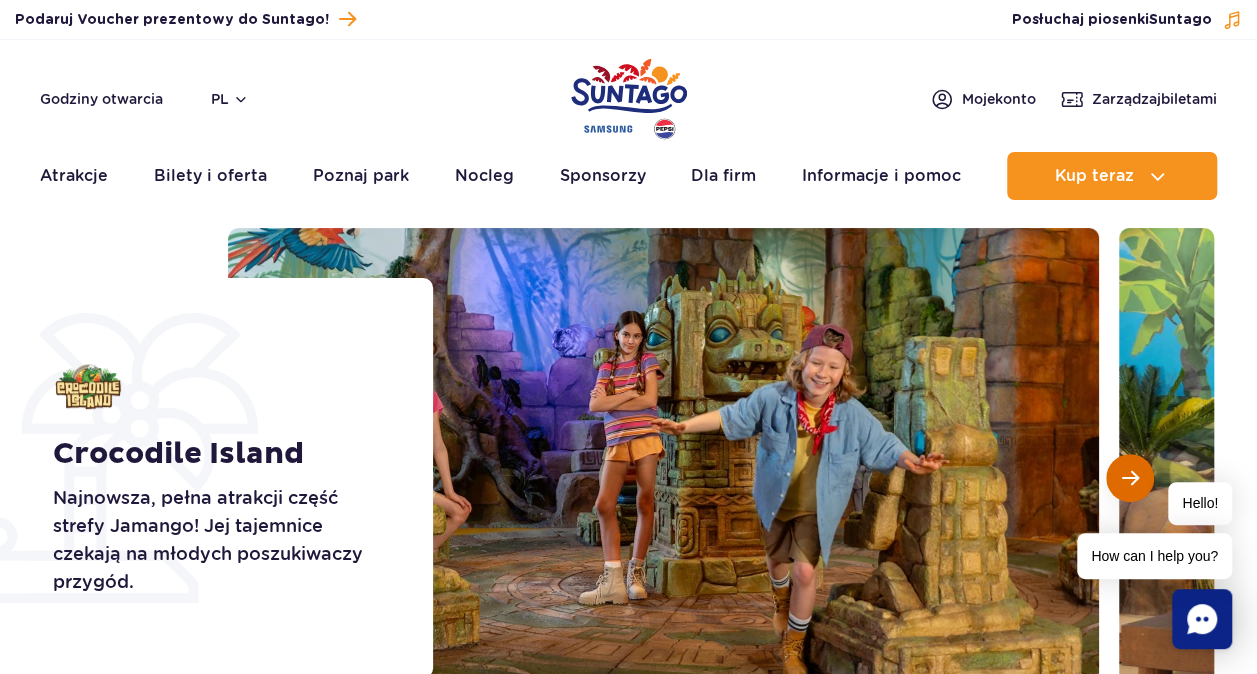 click at bounding box center [1130, 478] 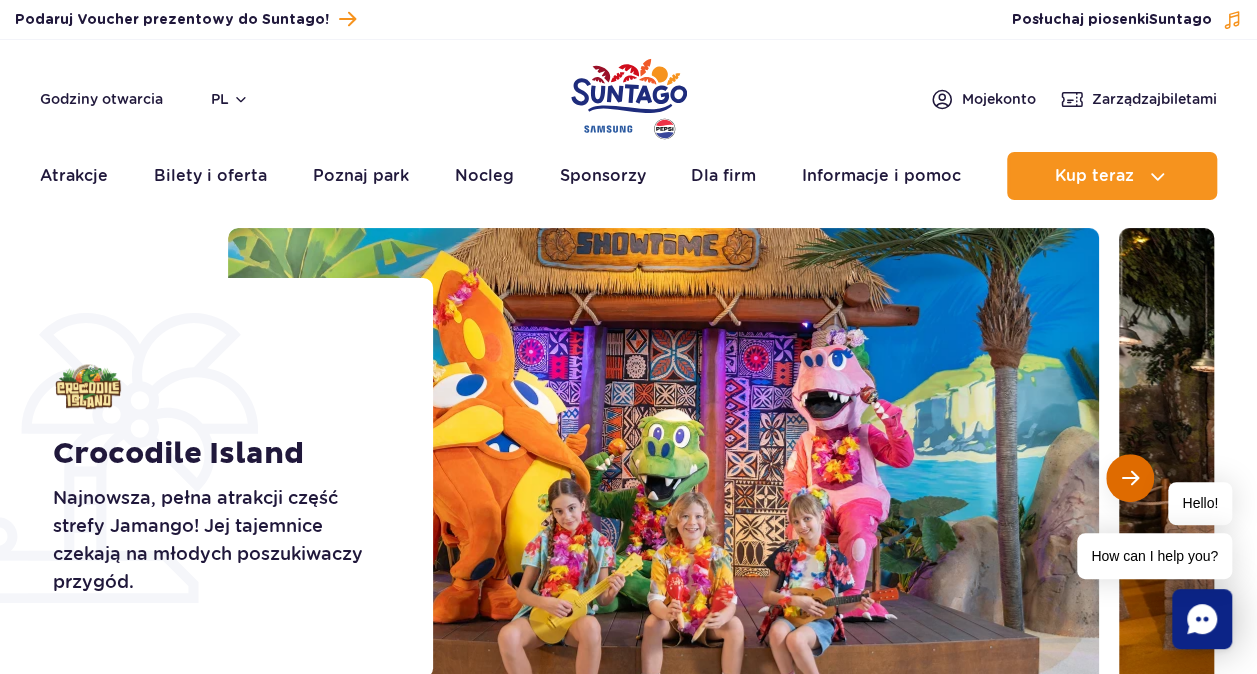 click at bounding box center [1130, 478] 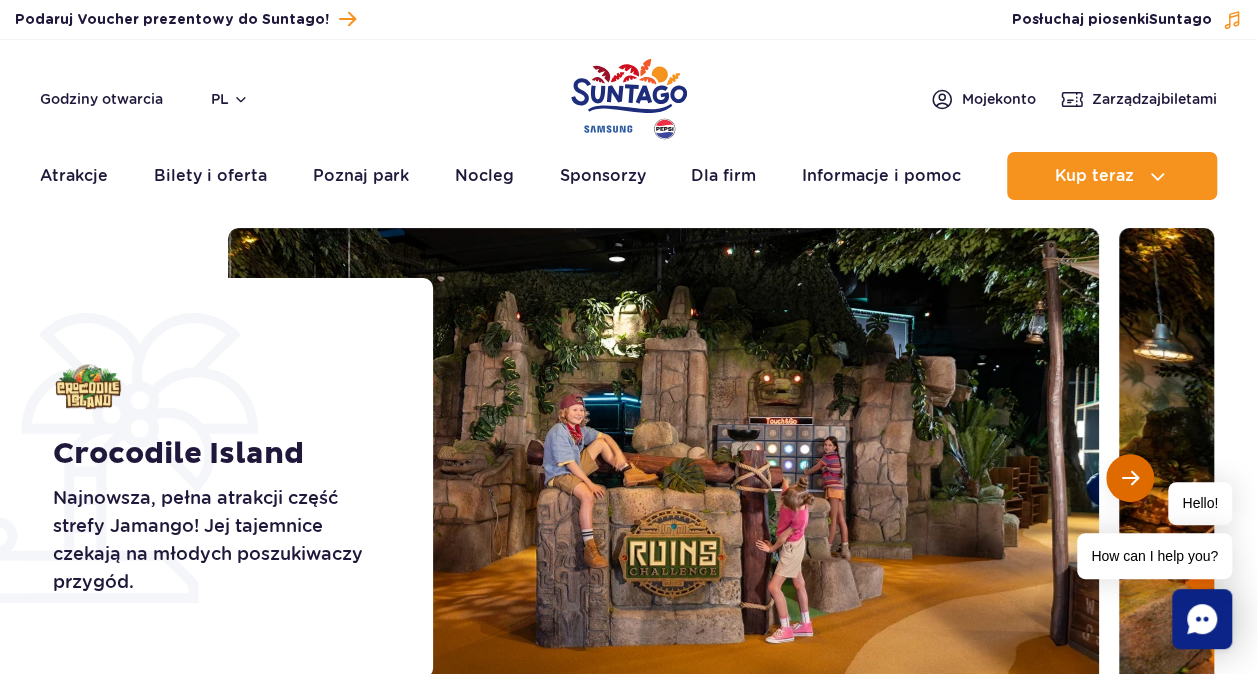 click at bounding box center (1130, 478) 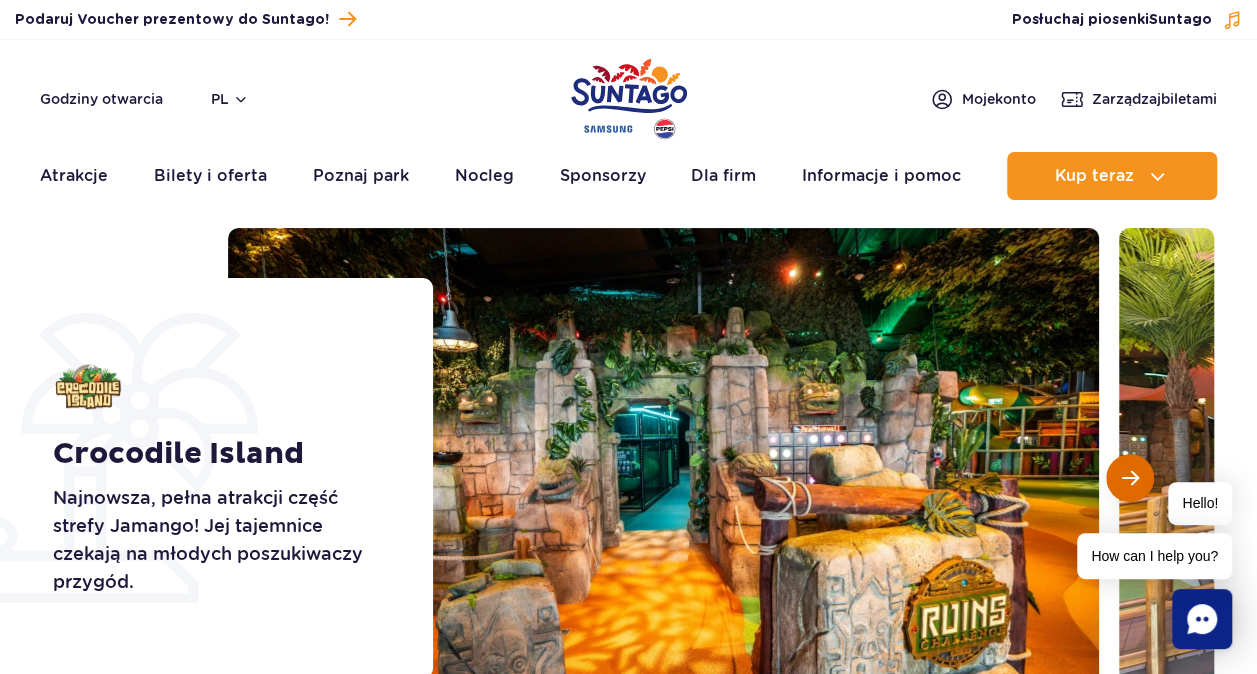 click at bounding box center [1130, 478] 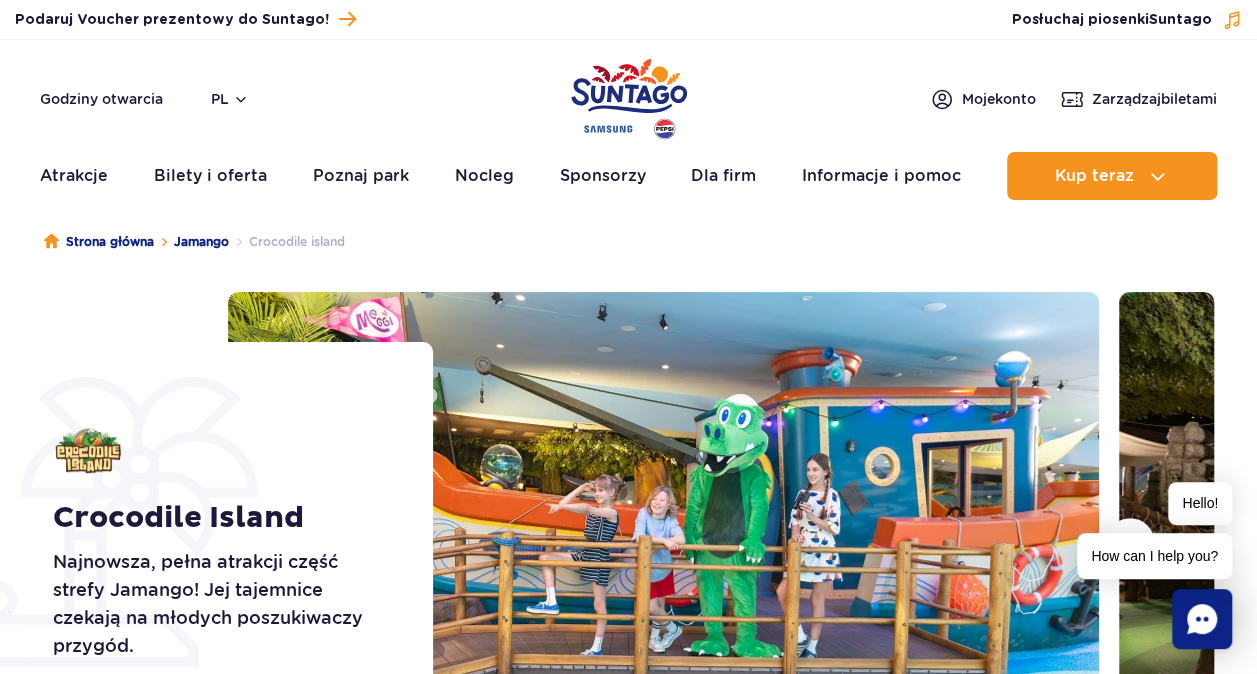 scroll, scrollTop: 0, scrollLeft: 0, axis: both 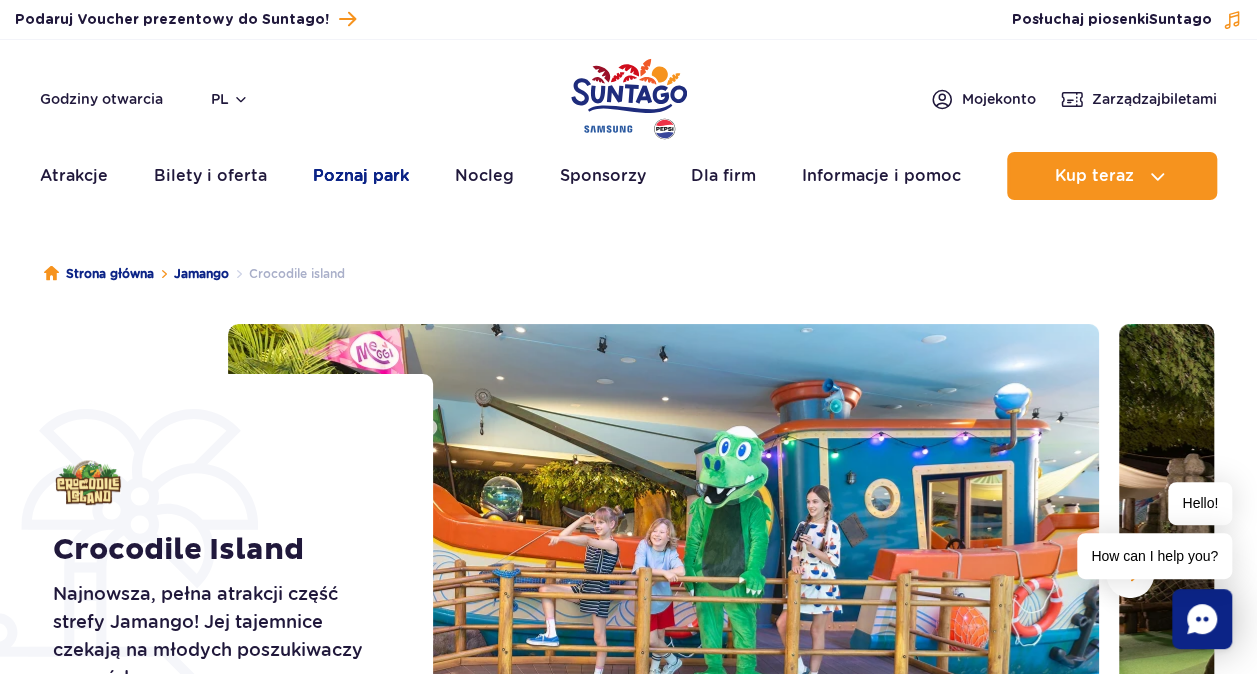 click on "Poznaj park" at bounding box center [361, 176] 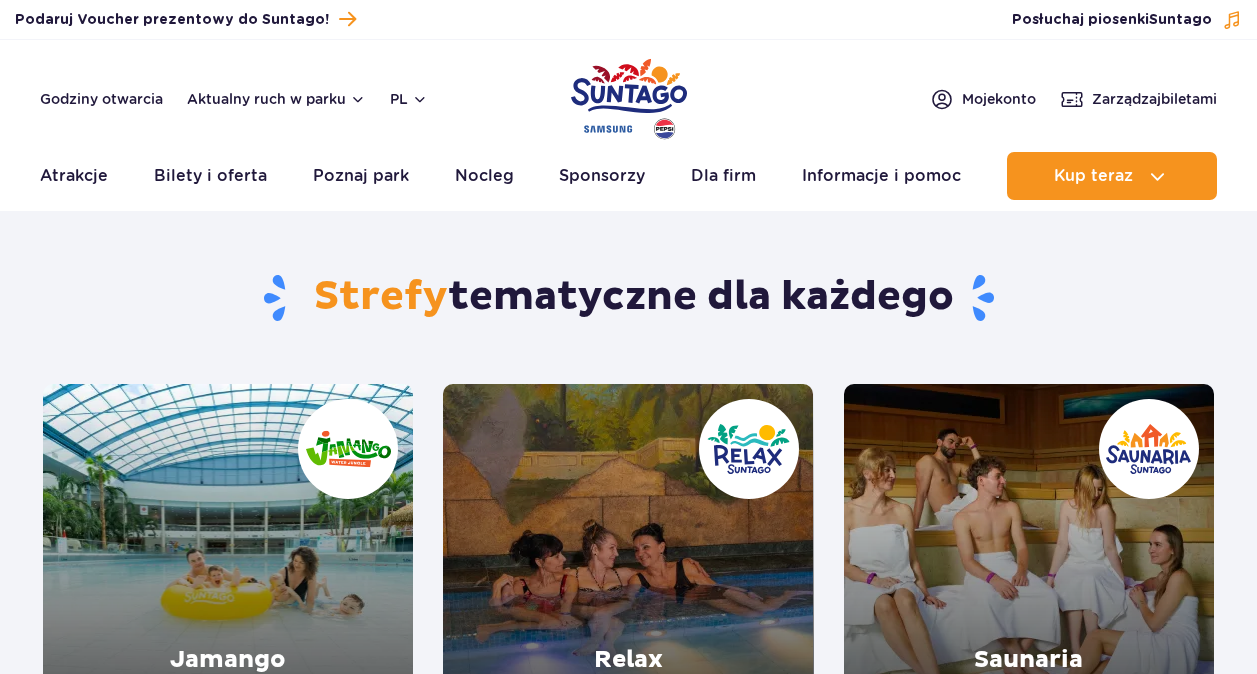 scroll, scrollTop: 0, scrollLeft: 0, axis: both 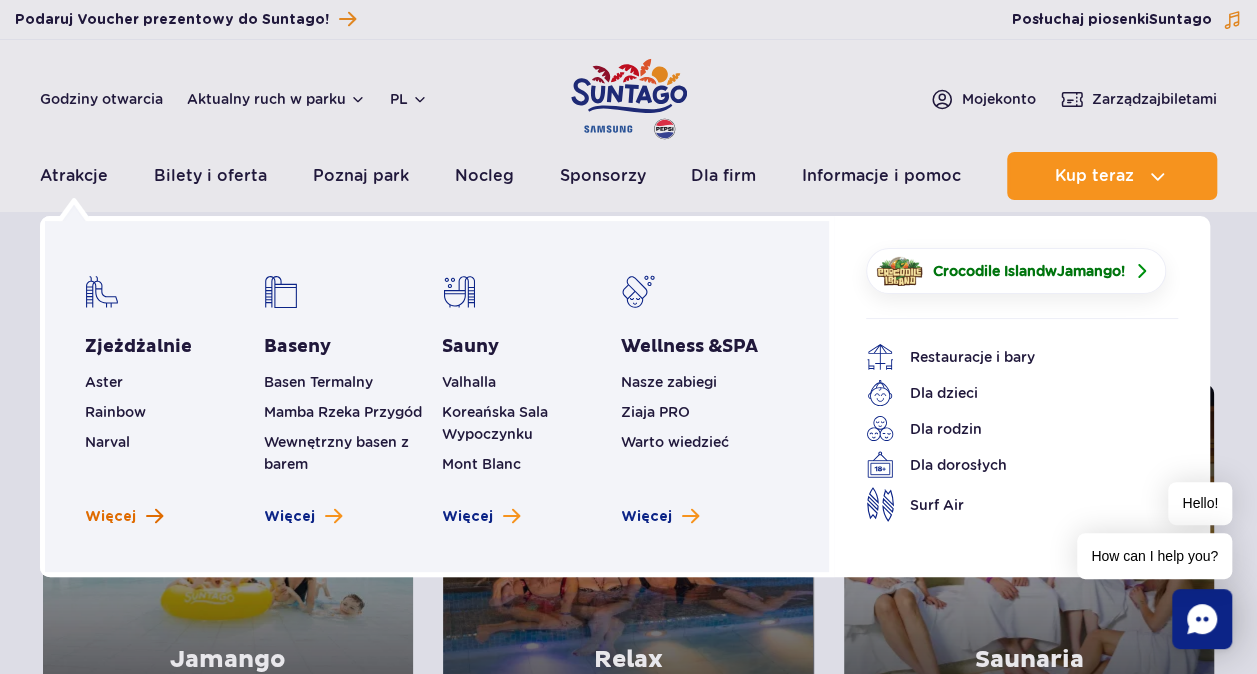 click on "Więcej" at bounding box center (110, 517) 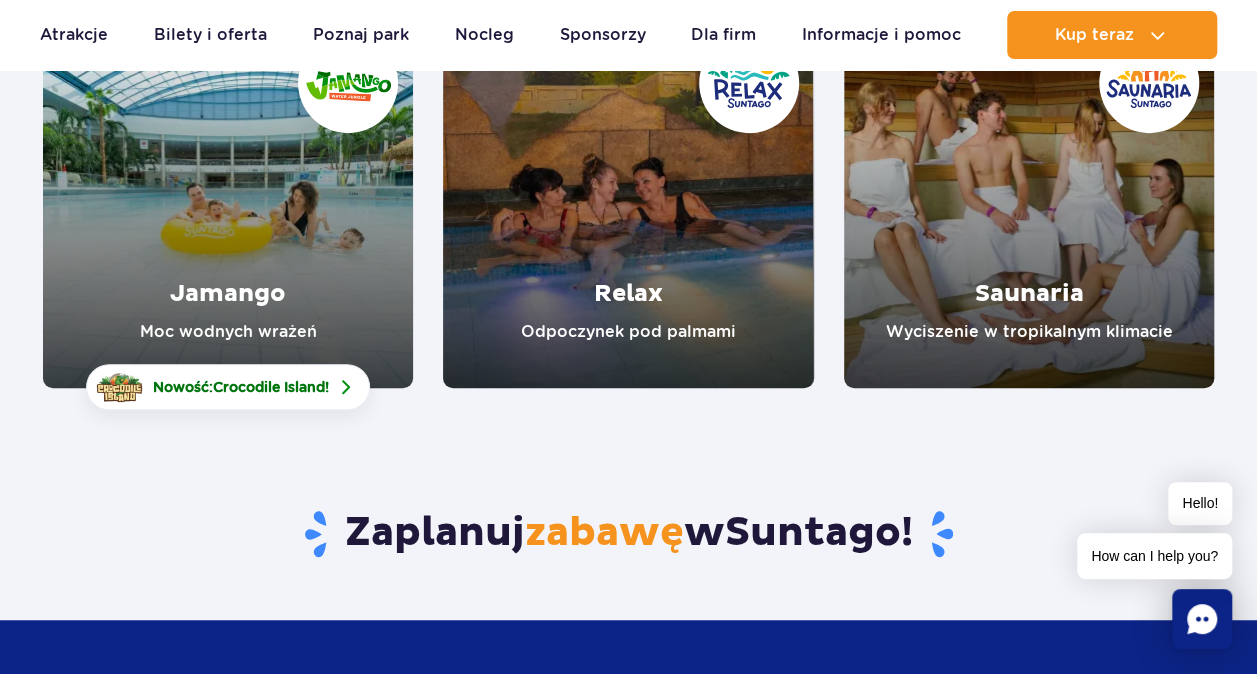 scroll, scrollTop: 368, scrollLeft: 0, axis: vertical 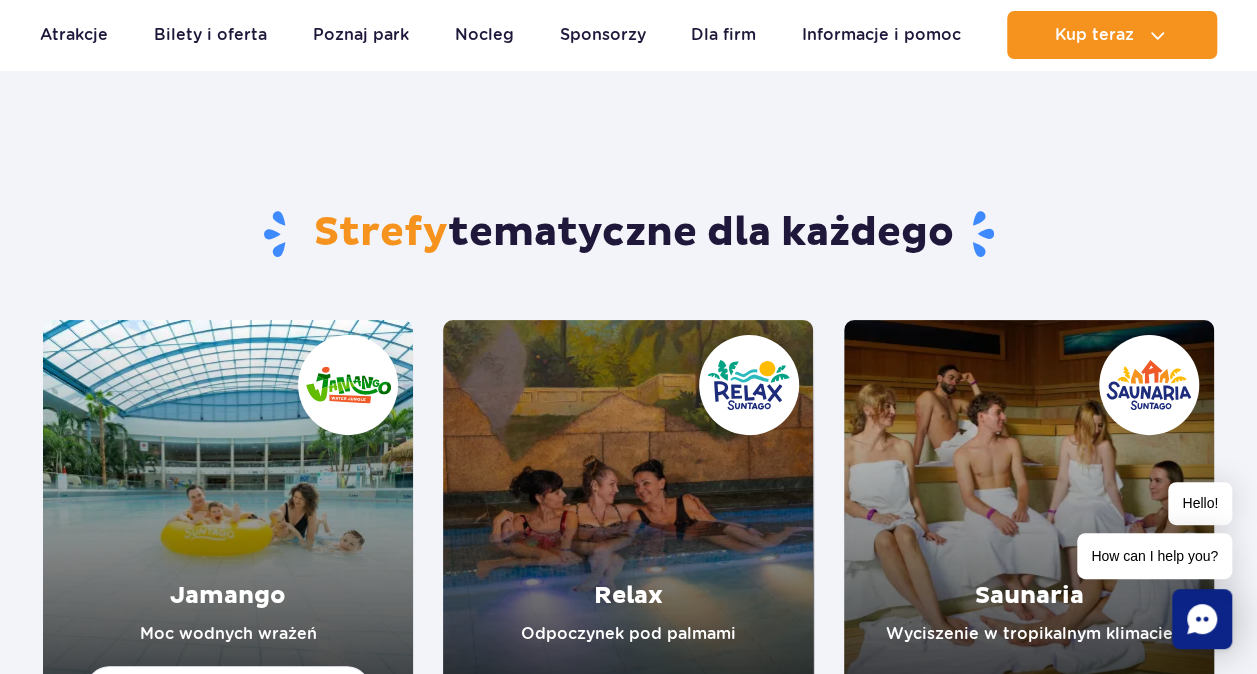 click on "Godziny otwarcia
Aktualny ruch w parku
pl
PL
EN
UA
Moje  konto
Zarządzaj  biletami
Aktualny ruch w parku
Atrakcje
Zjeżdżalnie
Aster
SPA" at bounding box center [628, -44] 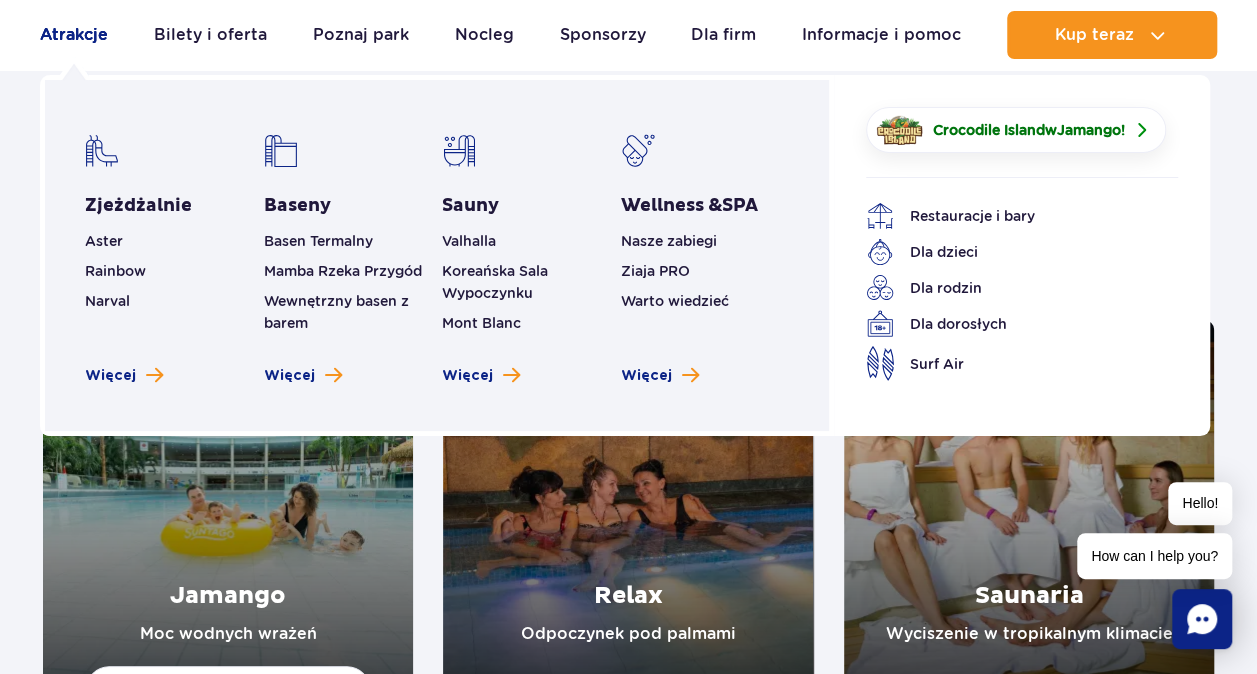 click on "Atrakcje" at bounding box center [74, 35] 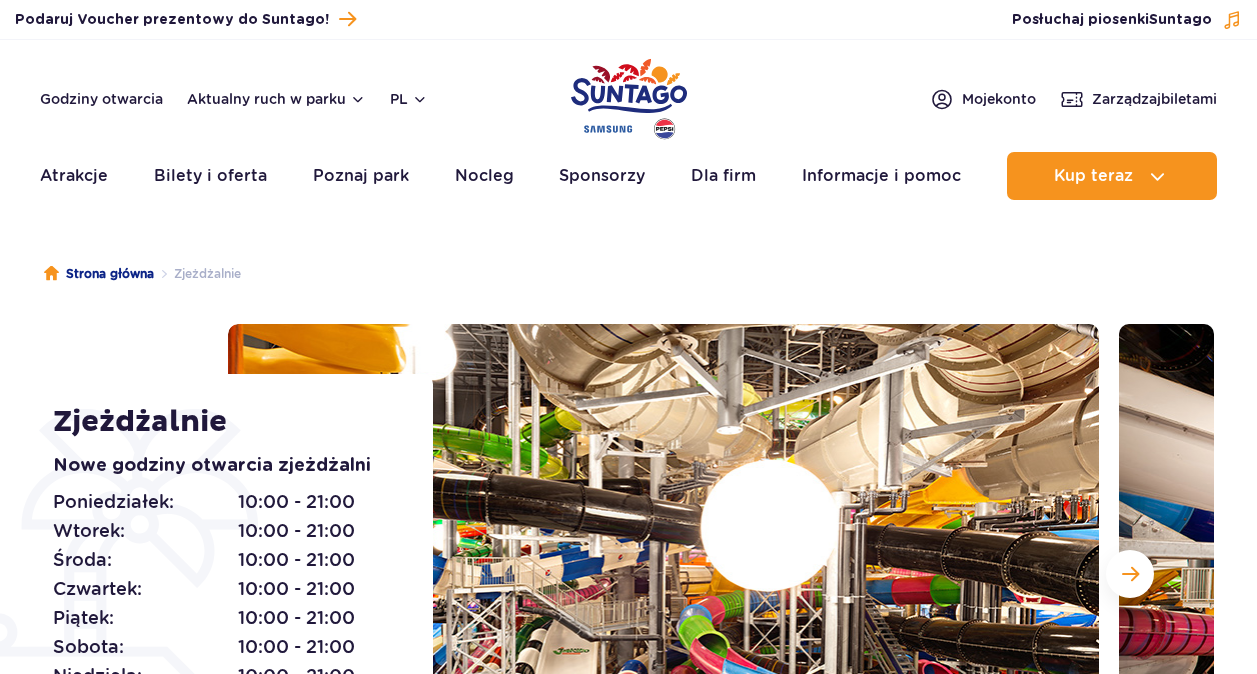 scroll, scrollTop: 0, scrollLeft: 0, axis: both 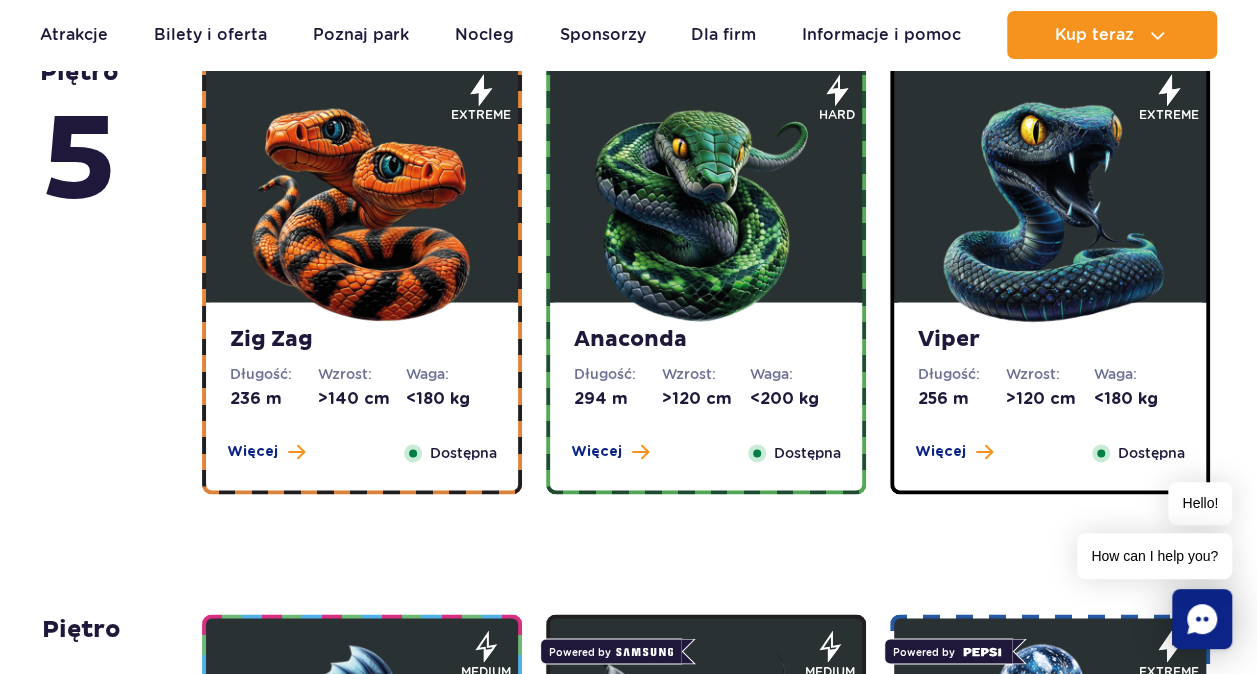 click at bounding box center [706, 207] 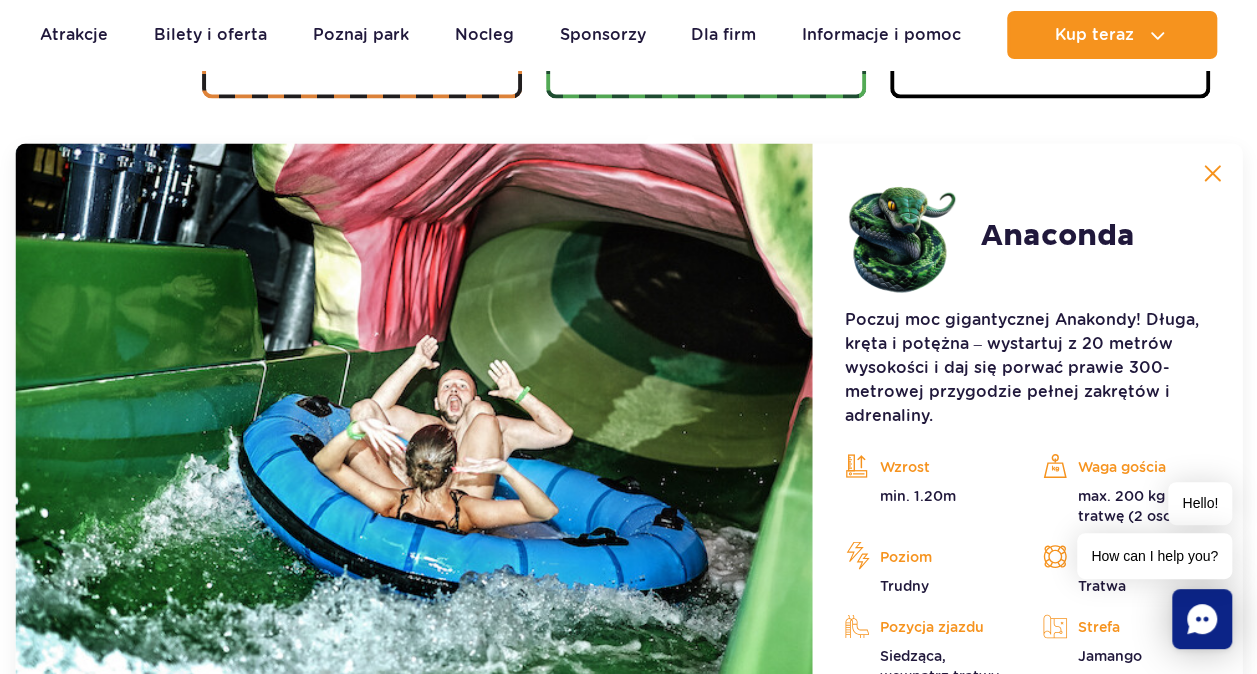 scroll, scrollTop: 1680, scrollLeft: 0, axis: vertical 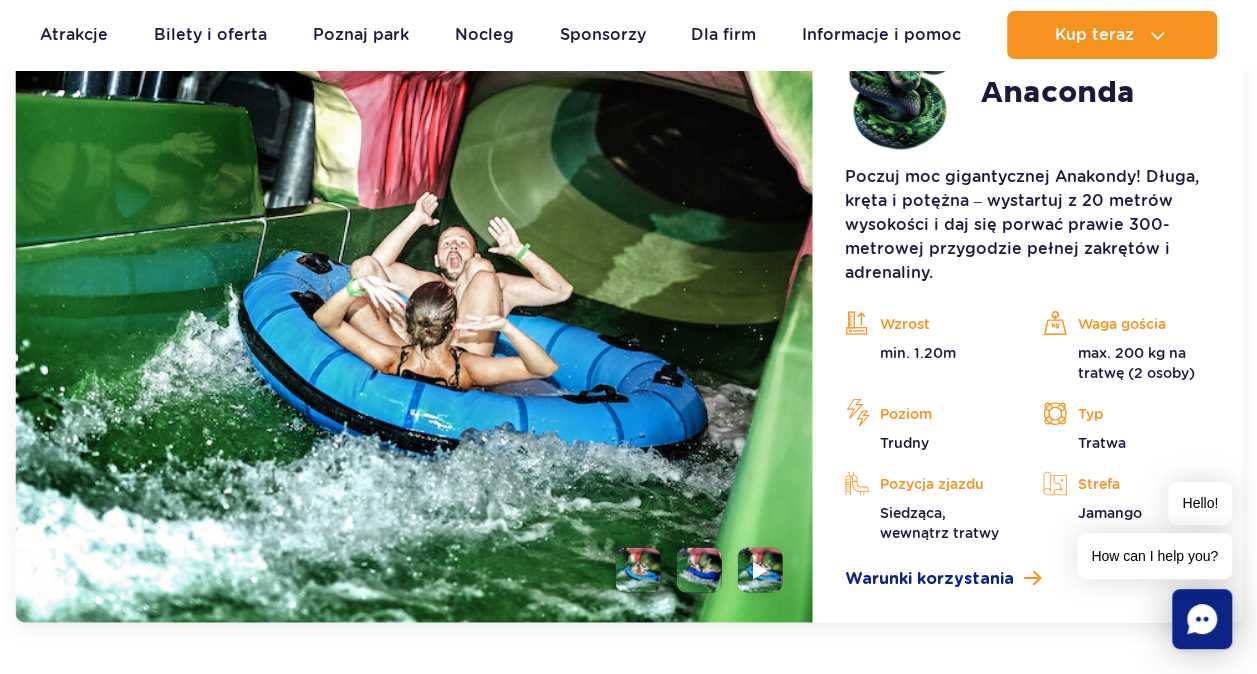 click at bounding box center (699, 569) 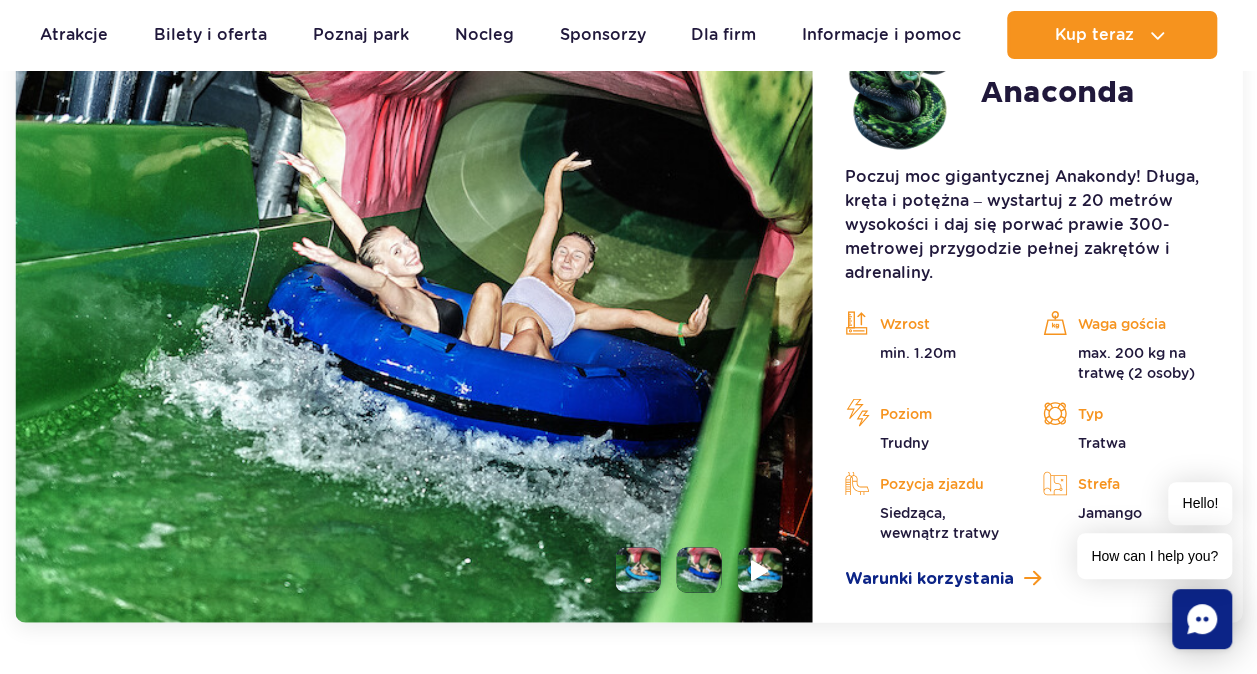 click at bounding box center [760, 569] 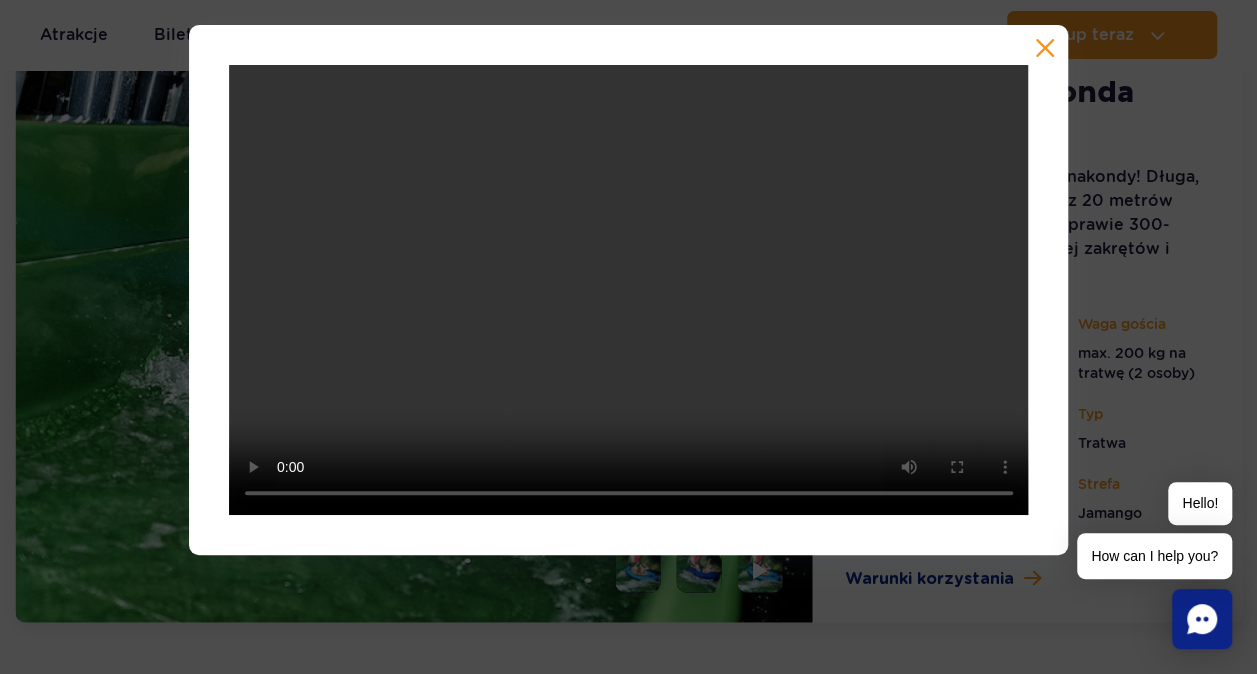 click at bounding box center [629, 290] 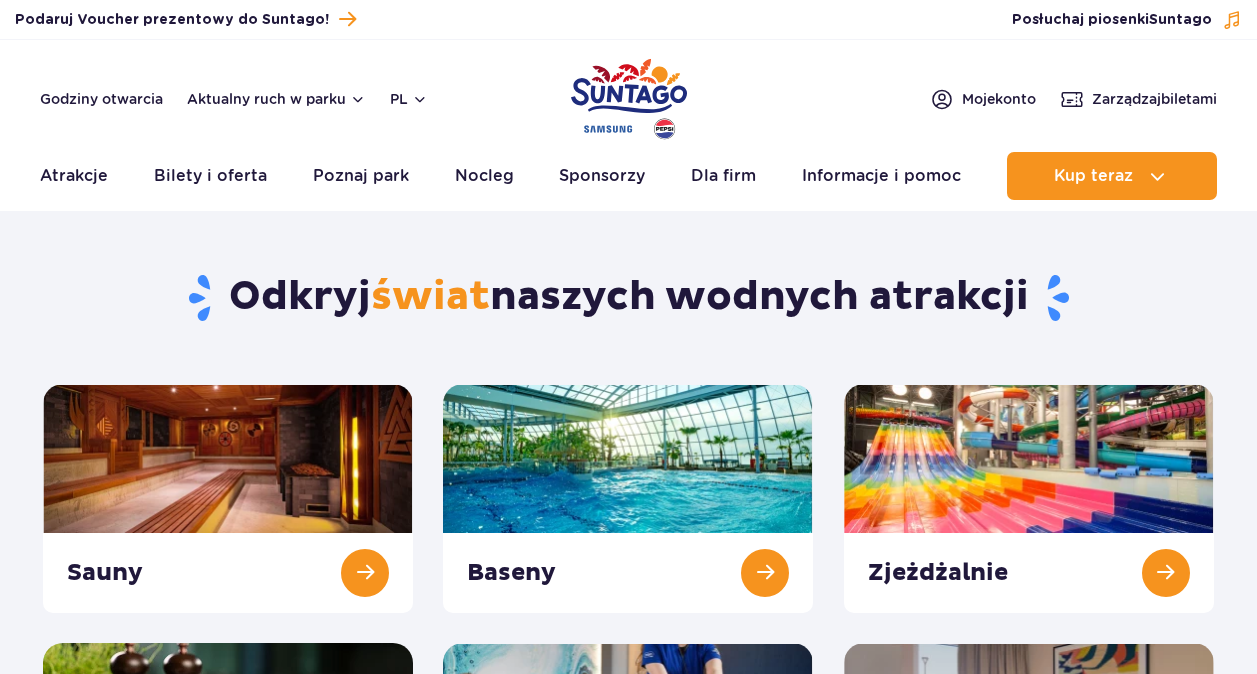 scroll, scrollTop: 0, scrollLeft: 0, axis: both 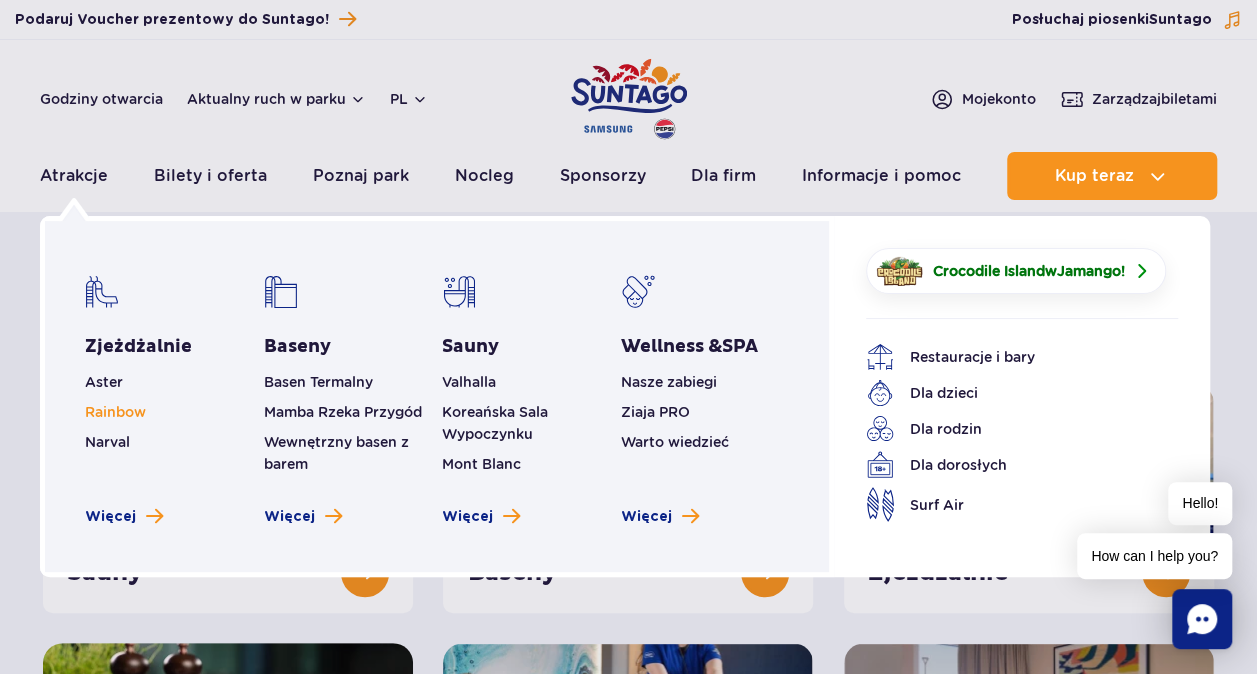 click on "Rainbow" at bounding box center [115, 412] 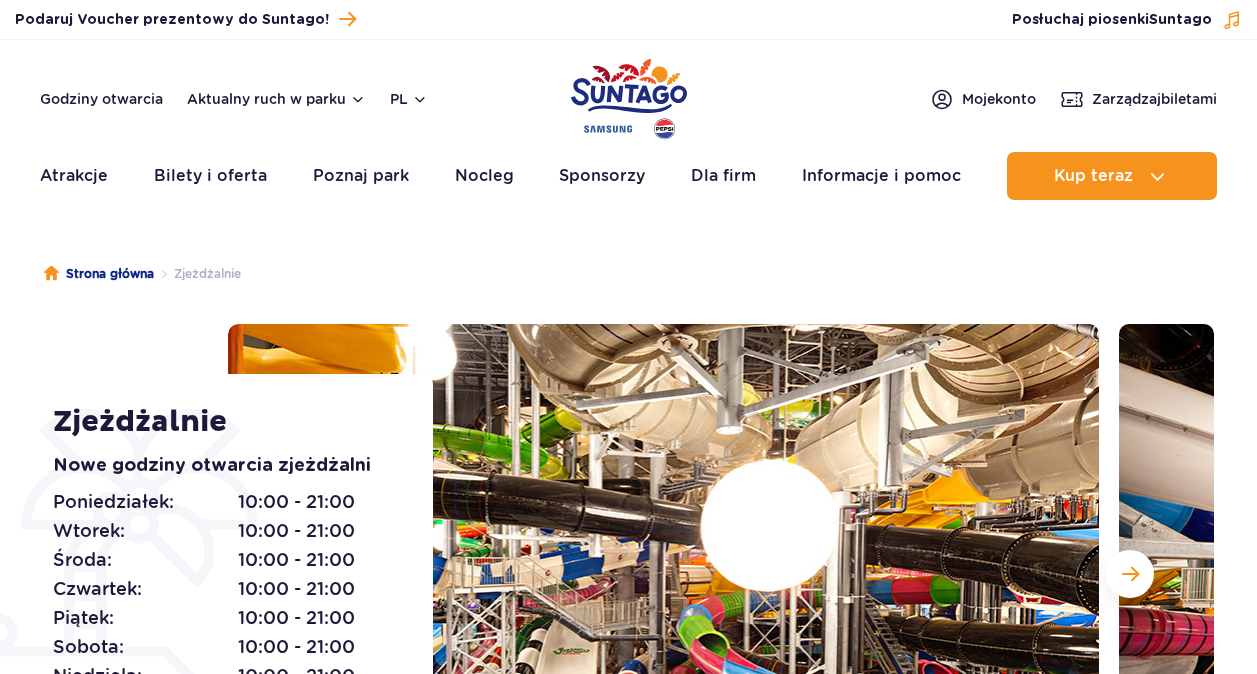 scroll, scrollTop: 0, scrollLeft: 0, axis: both 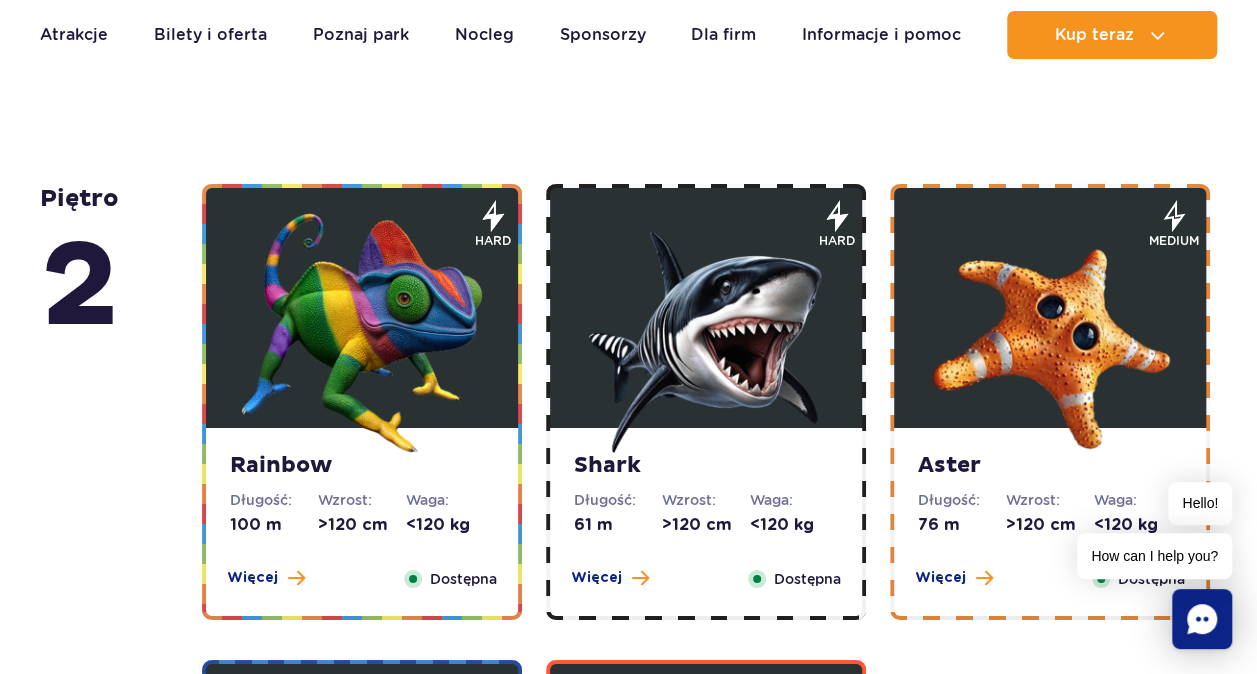 click at bounding box center (1050, 333) 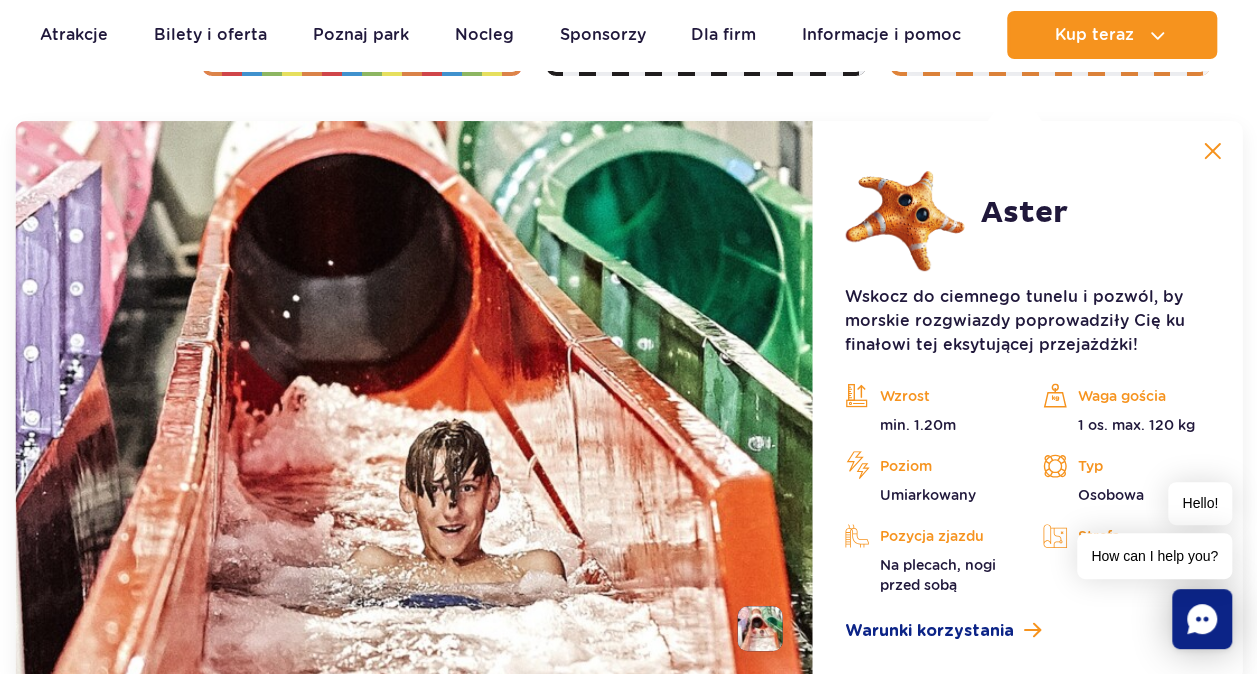 scroll, scrollTop: 3824, scrollLeft: 0, axis: vertical 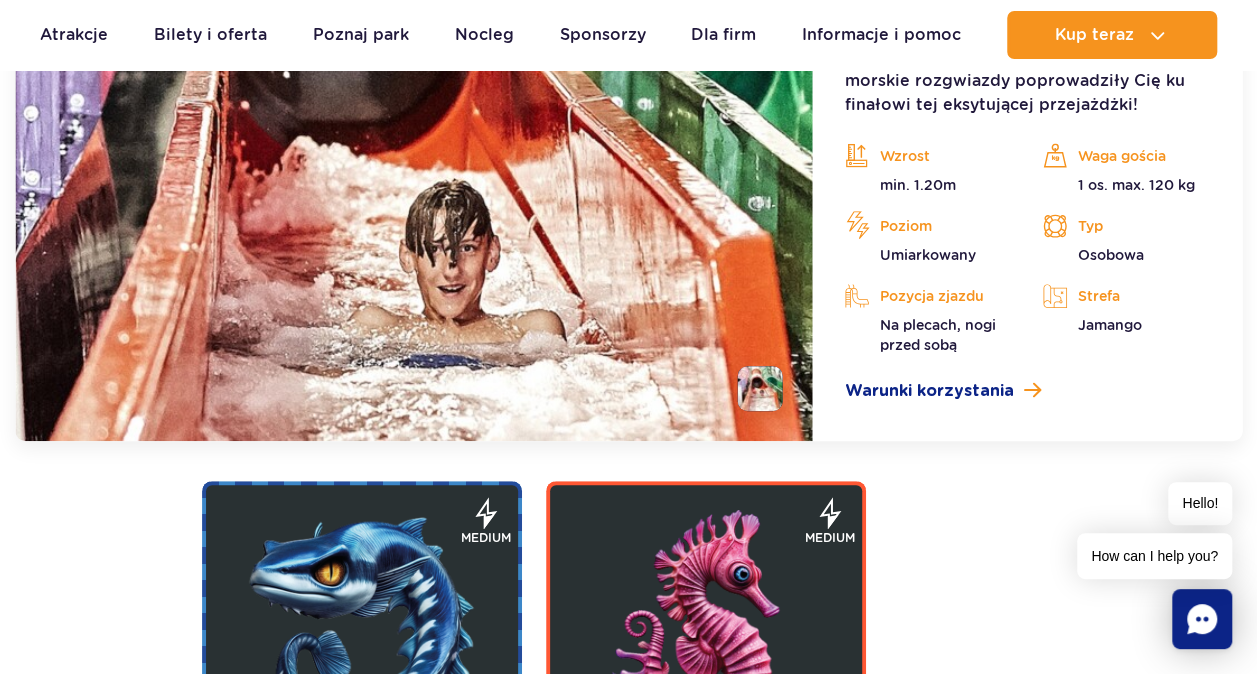 click at bounding box center (760, 388) 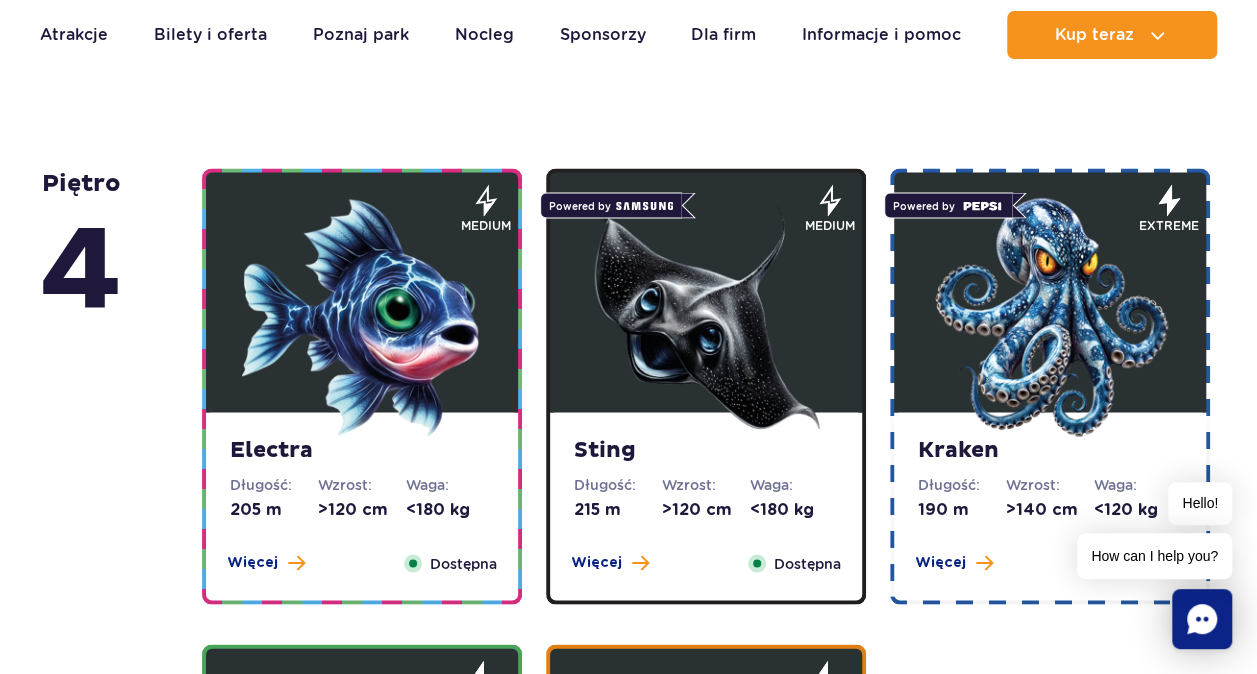 click at bounding box center (1050, 317) 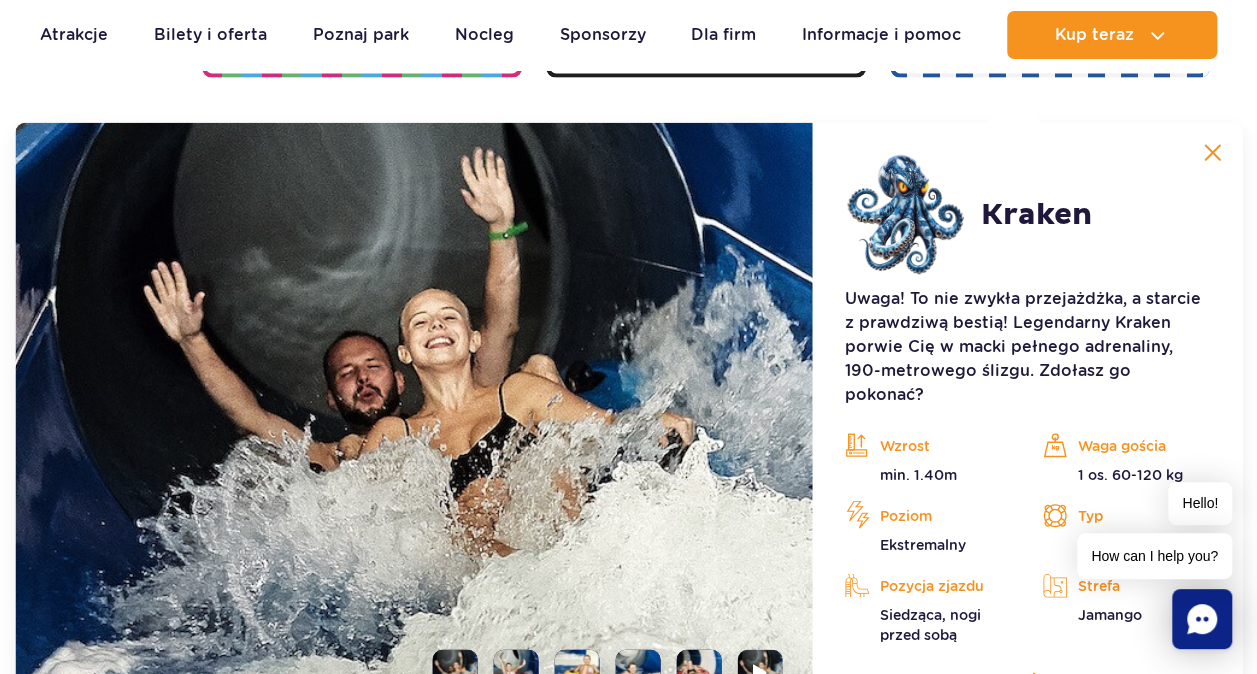 scroll, scrollTop: 2236, scrollLeft: 0, axis: vertical 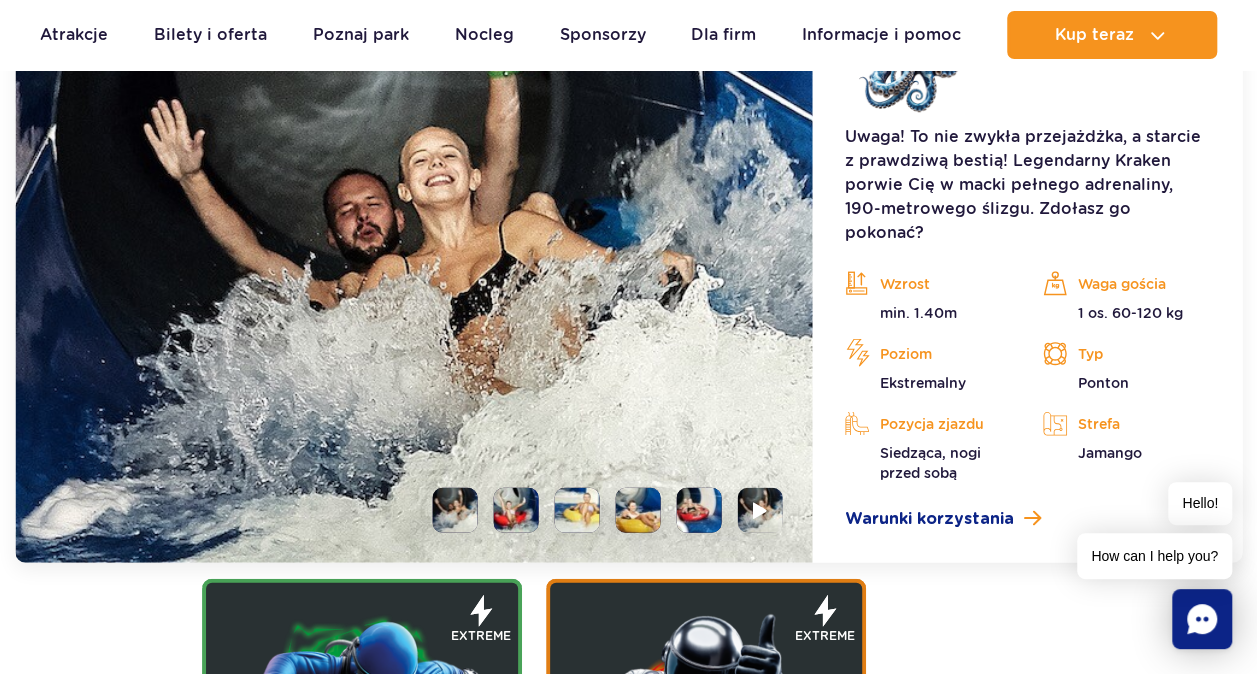 click at bounding box center (516, 510) 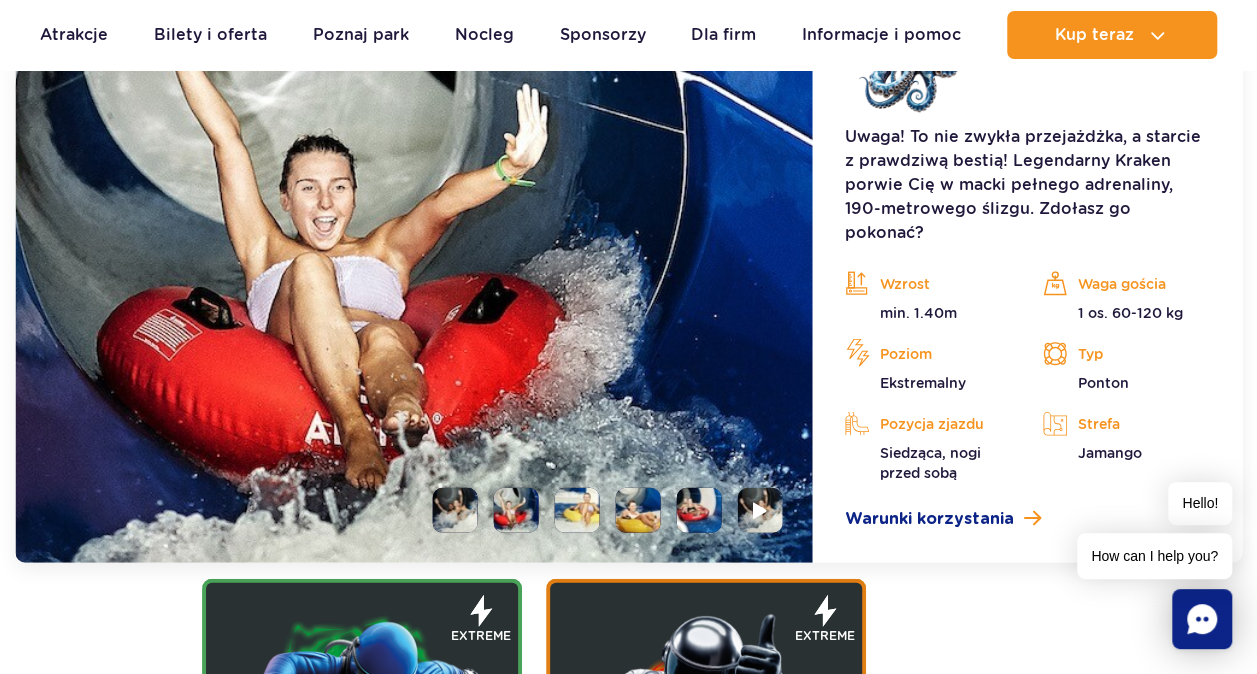 click at bounding box center (577, 510) 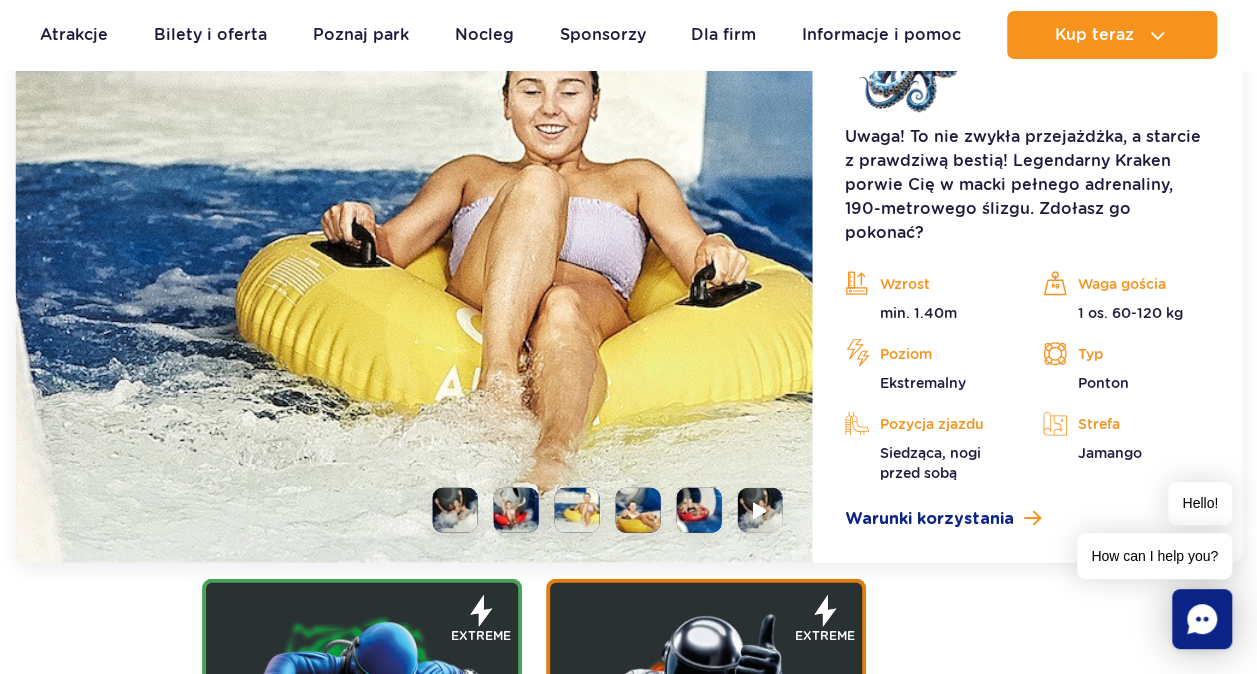 click at bounding box center [638, 510] 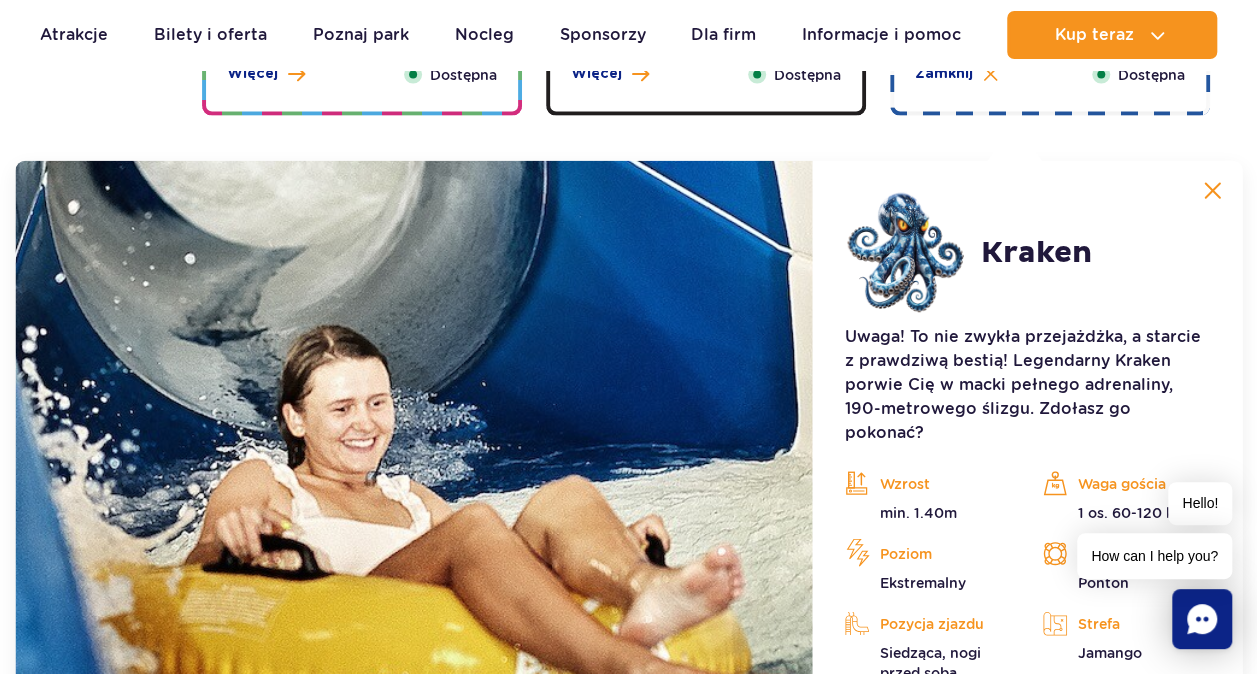 scroll, scrollTop: 2246, scrollLeft: 0, axis: vertical 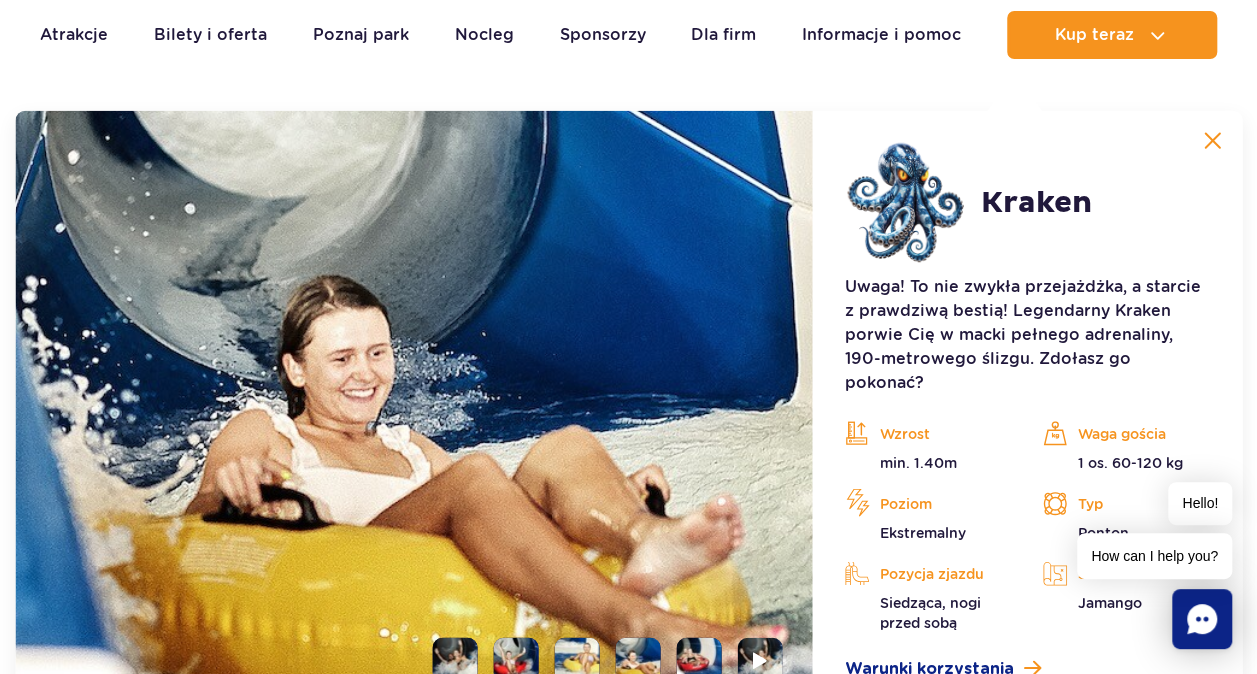 click at bounding box center (699, 660) 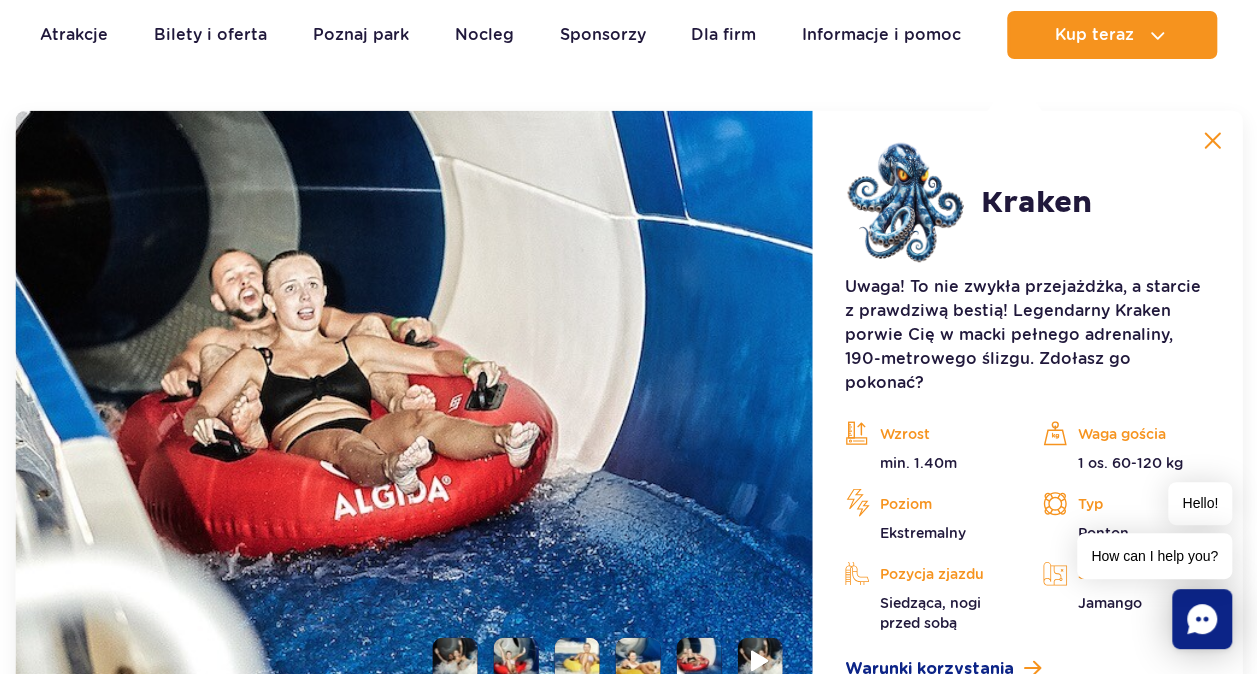click at bounding box center (760, 660) 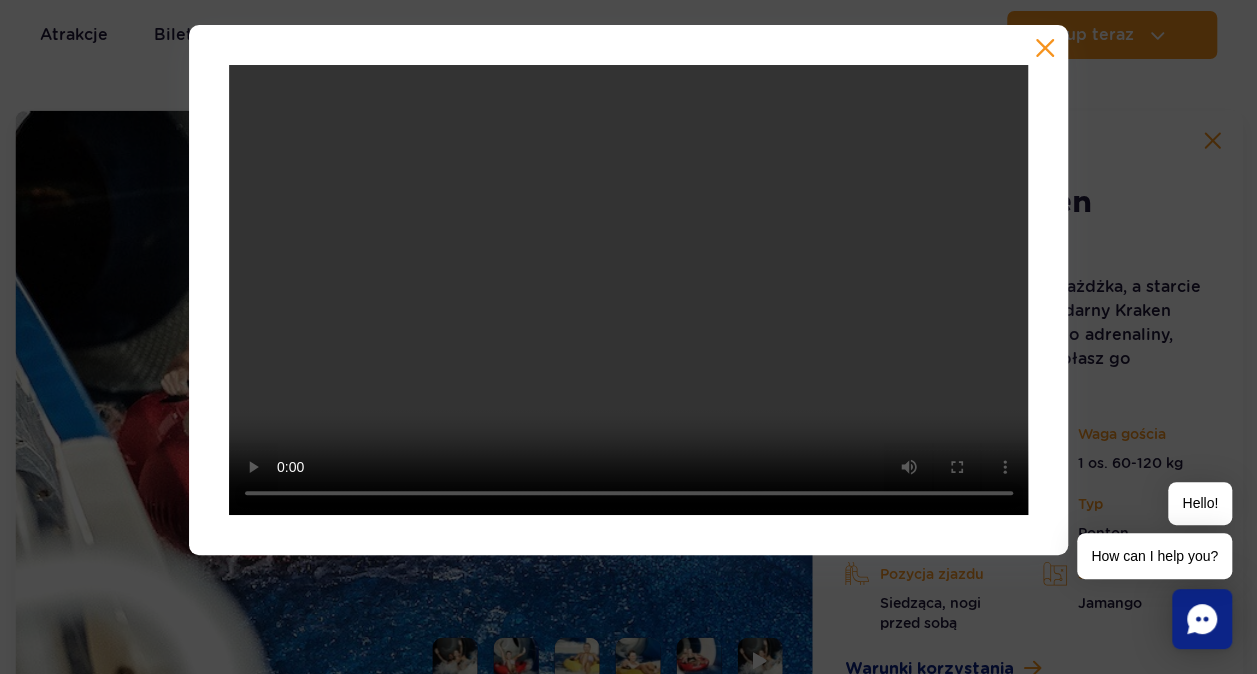 click at bounding box center [1045, 48] 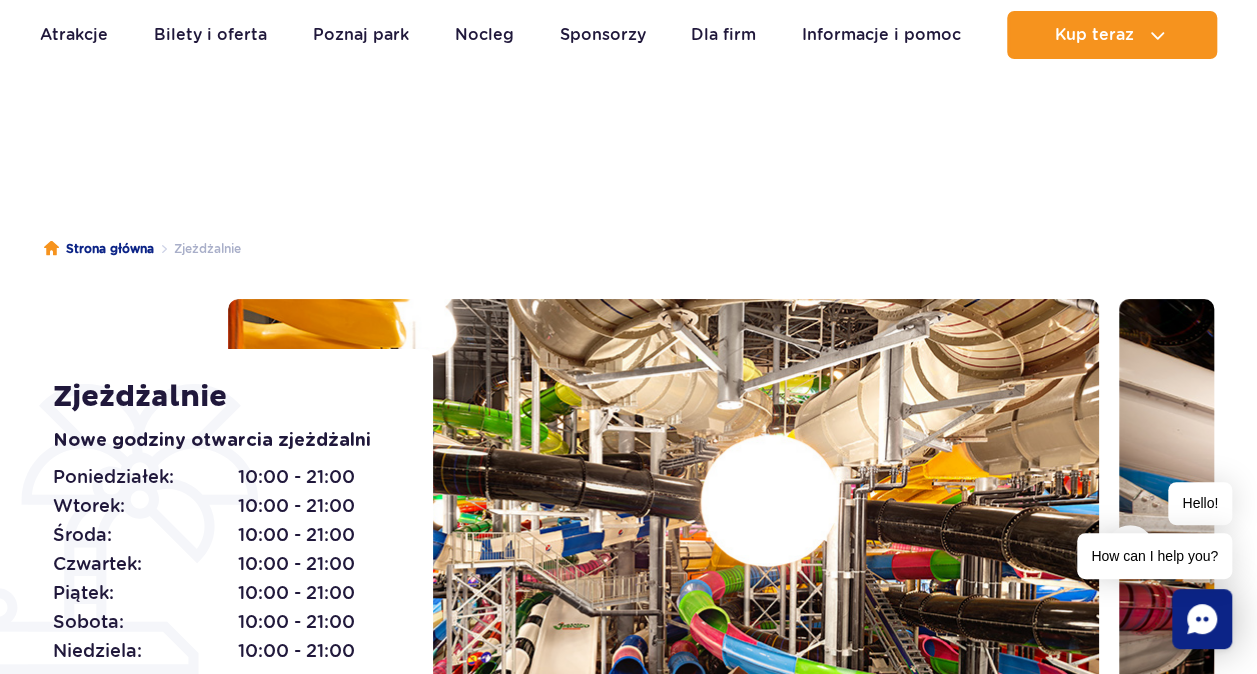 scroll, scrollTop: 0, scrollLeft: 0, axis: both 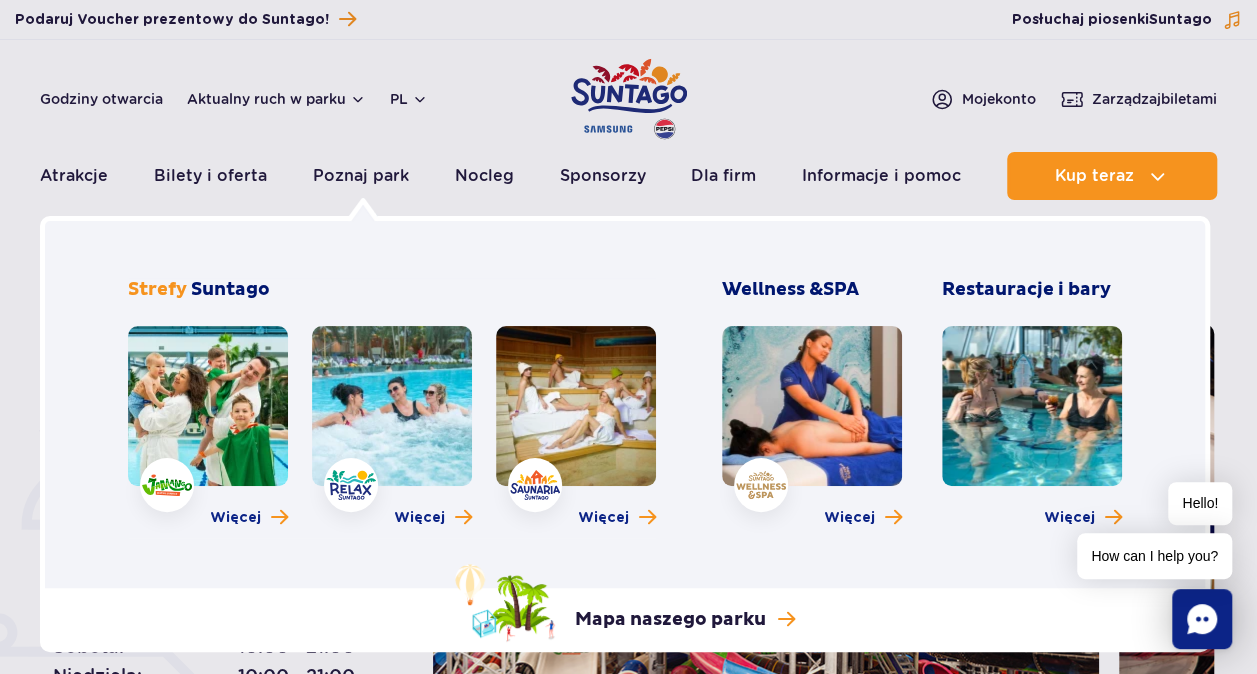 click on "Restauracje i bary" at bounding box center [1032, 290] 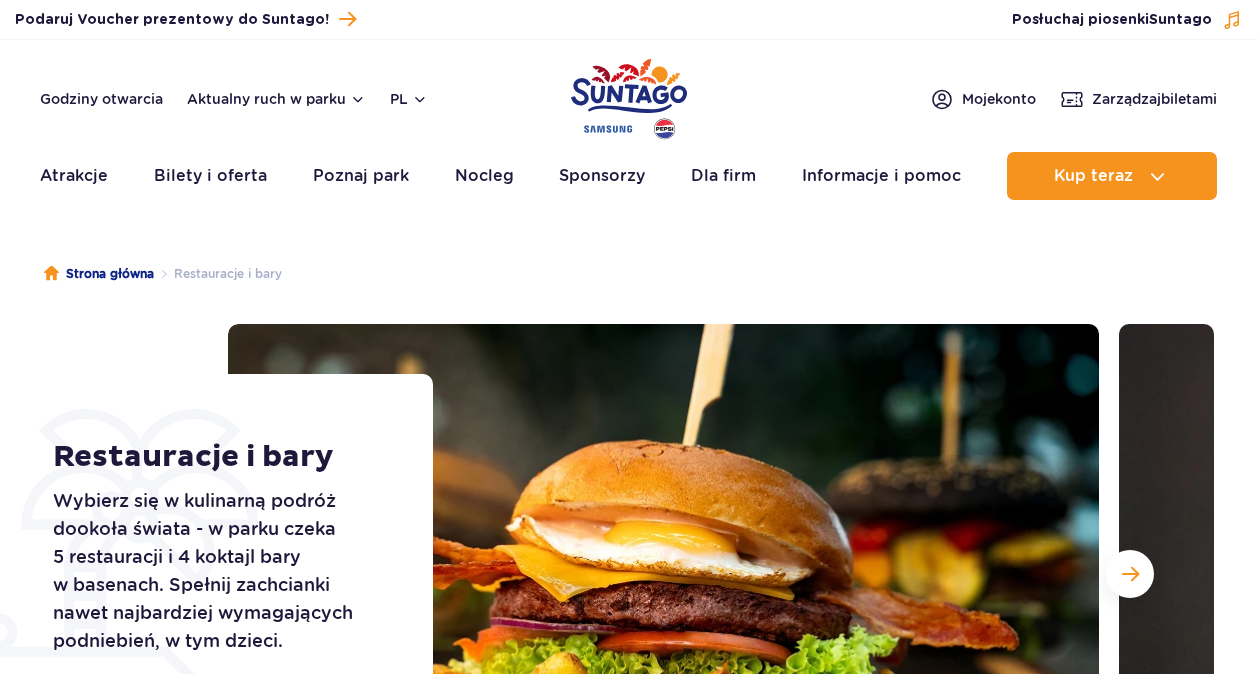 scroll, scrollTop: 0, scrollLeft: 0, axis: both 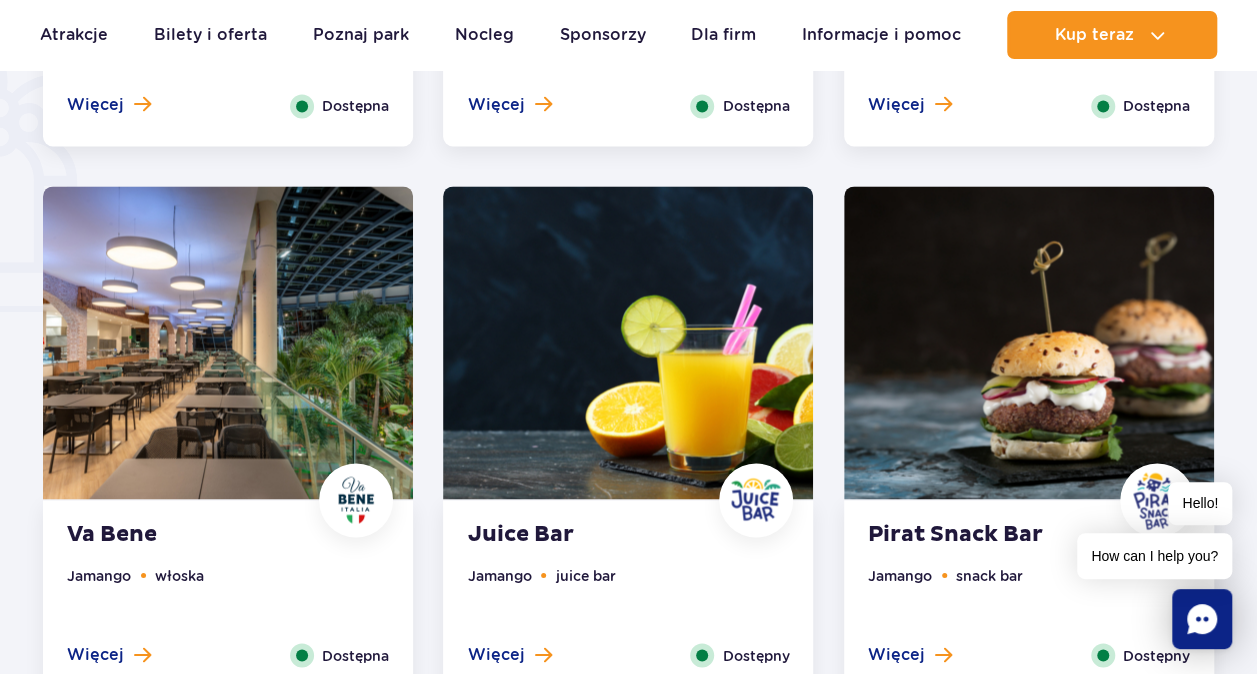 click at bounding box center (228, 342) 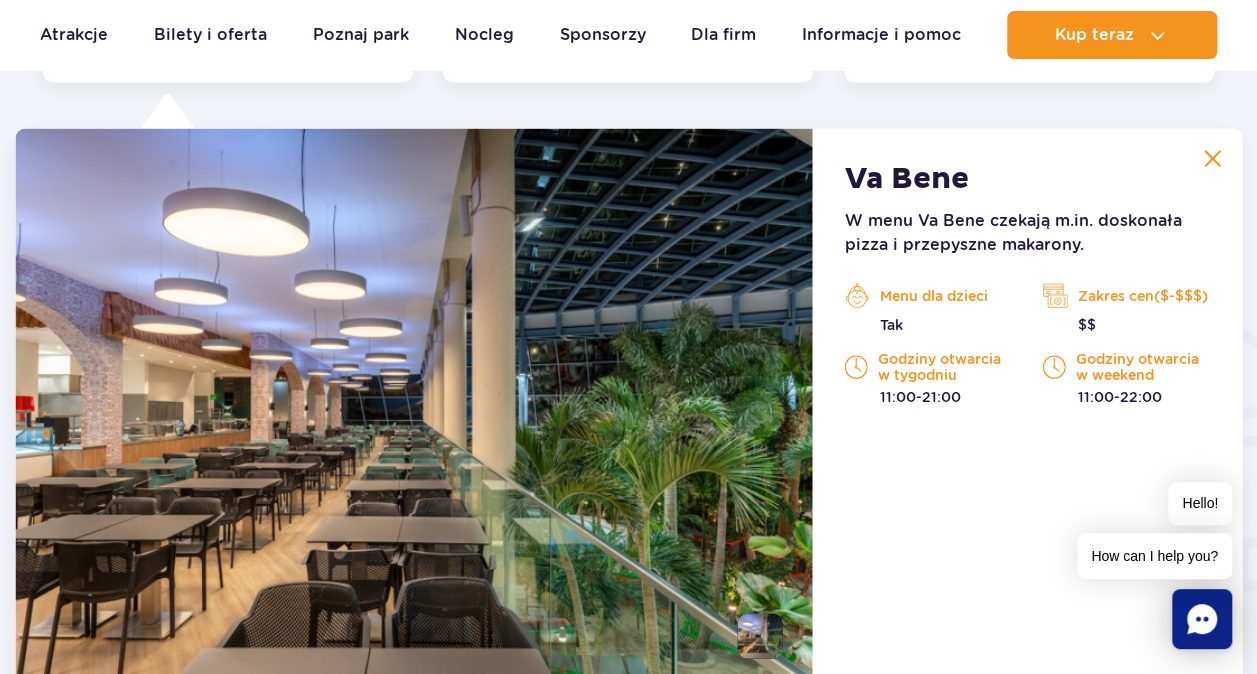 scroll, scrollTop: 2104, scrollLeft: 0, axis: vertical 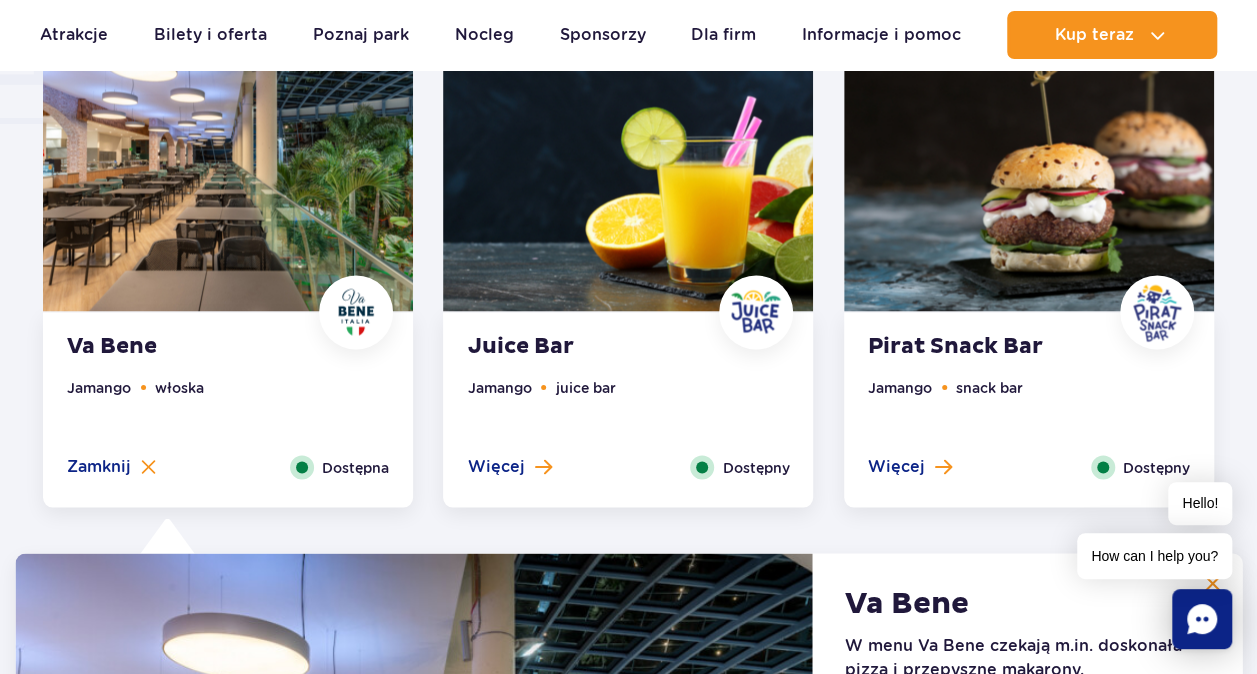click at bounding box center [628, 154] 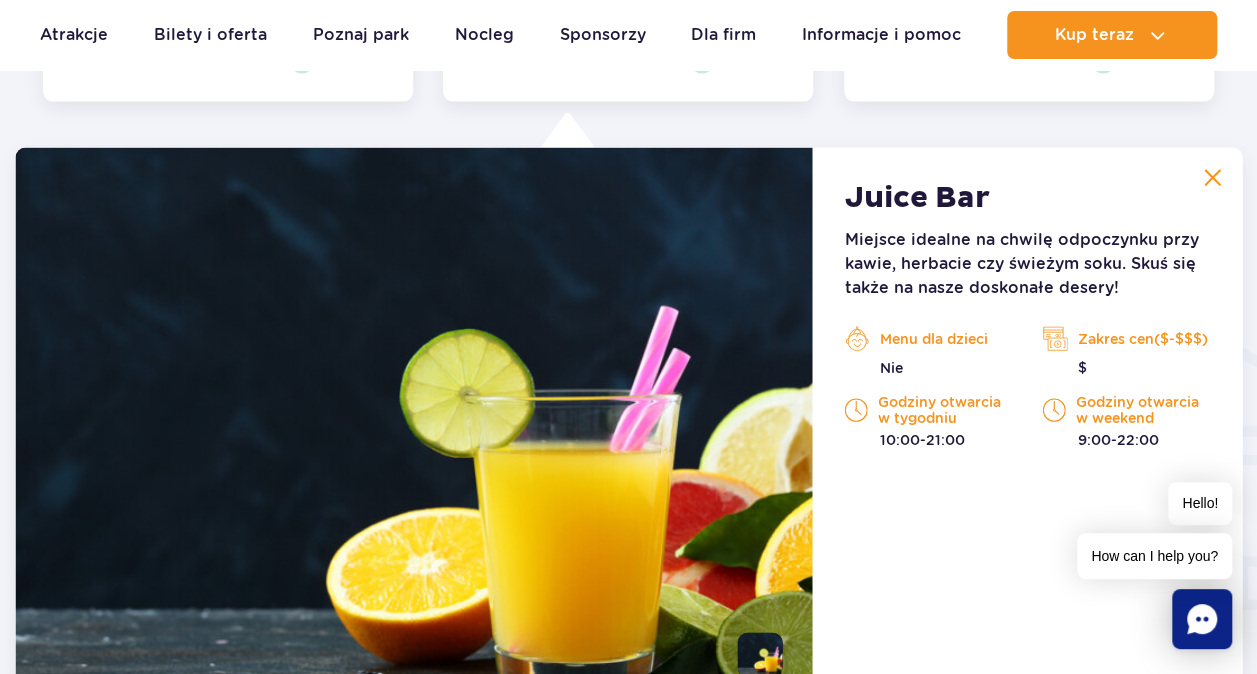scroll, scrollTop: 2104, scrollLeft: 0, axis: vertical 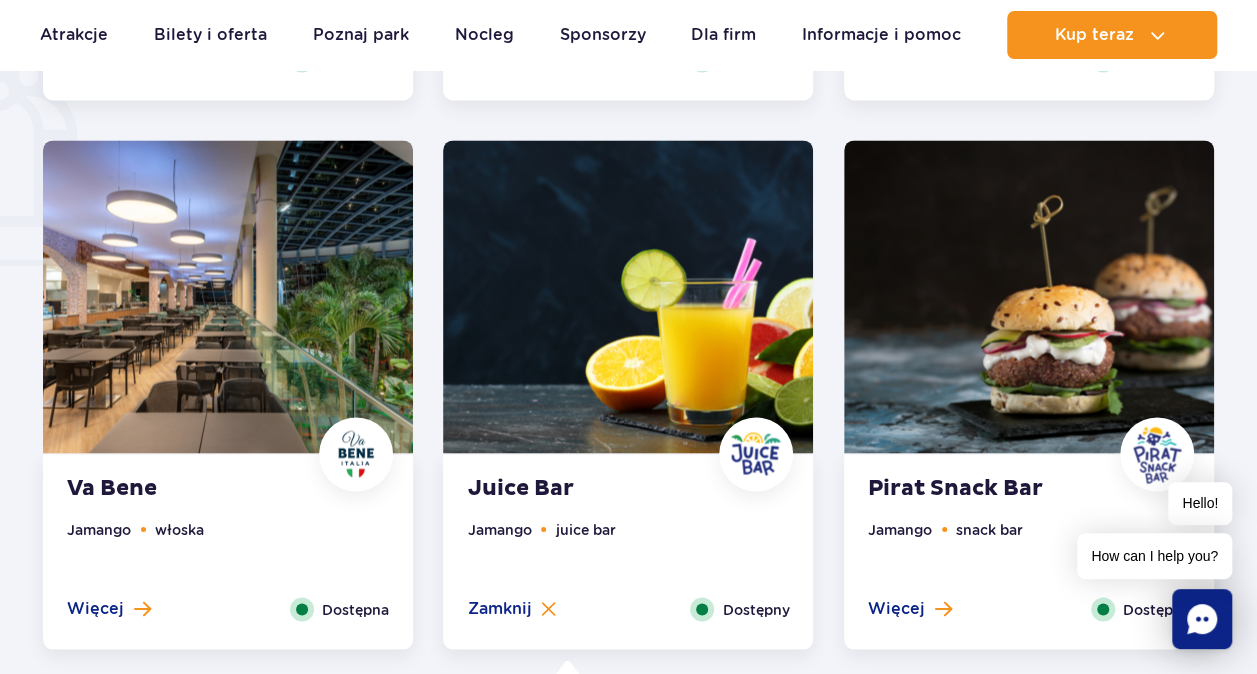click at bounding box center [1029, 296] 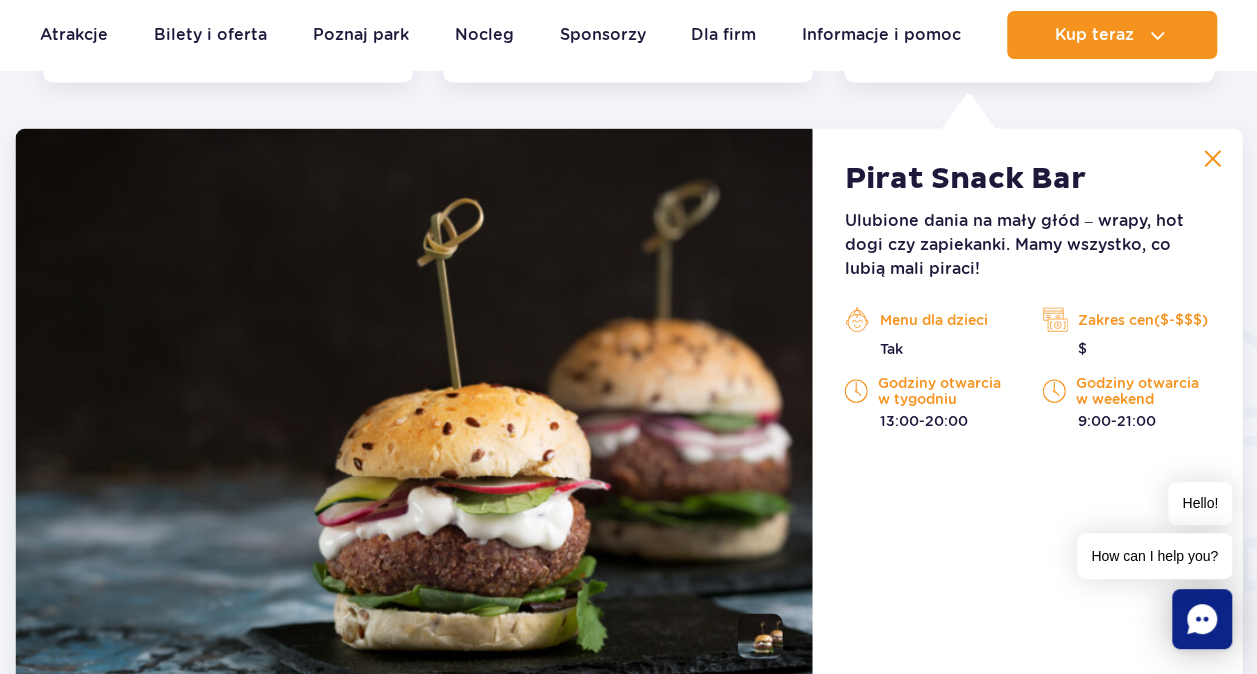 scroll, scrollTop: 2104, scrollLeft: 0, axis: vertical 